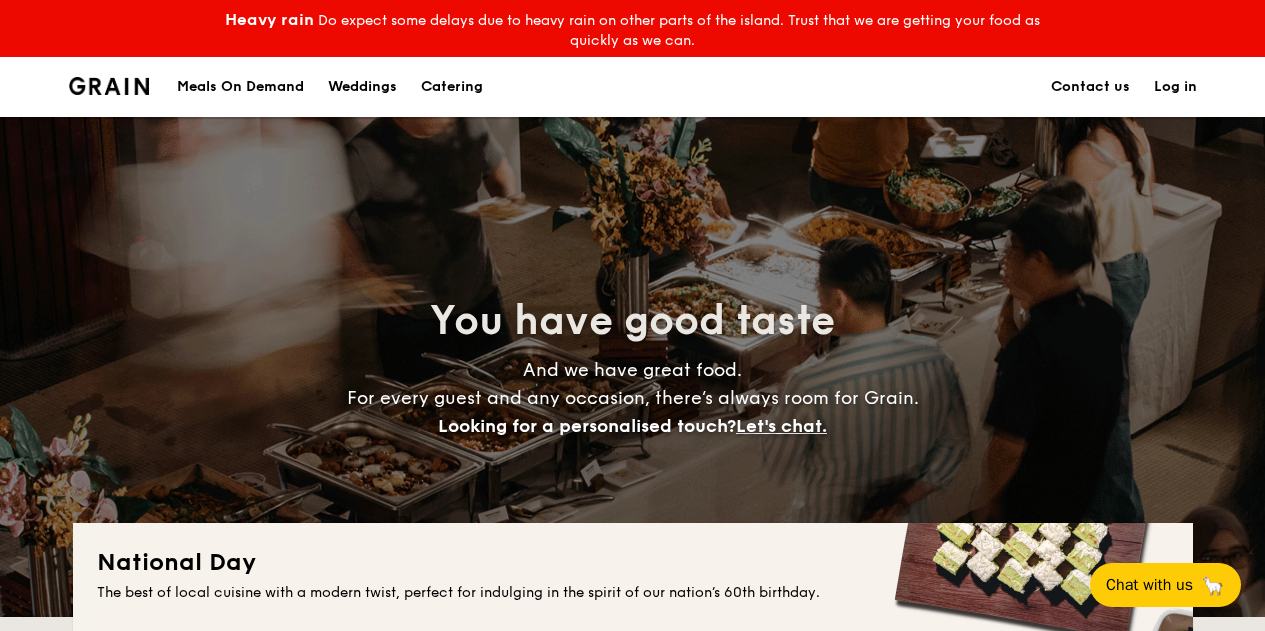 scroll, scrollTop: 0, scrollLeft: 0, axis: both 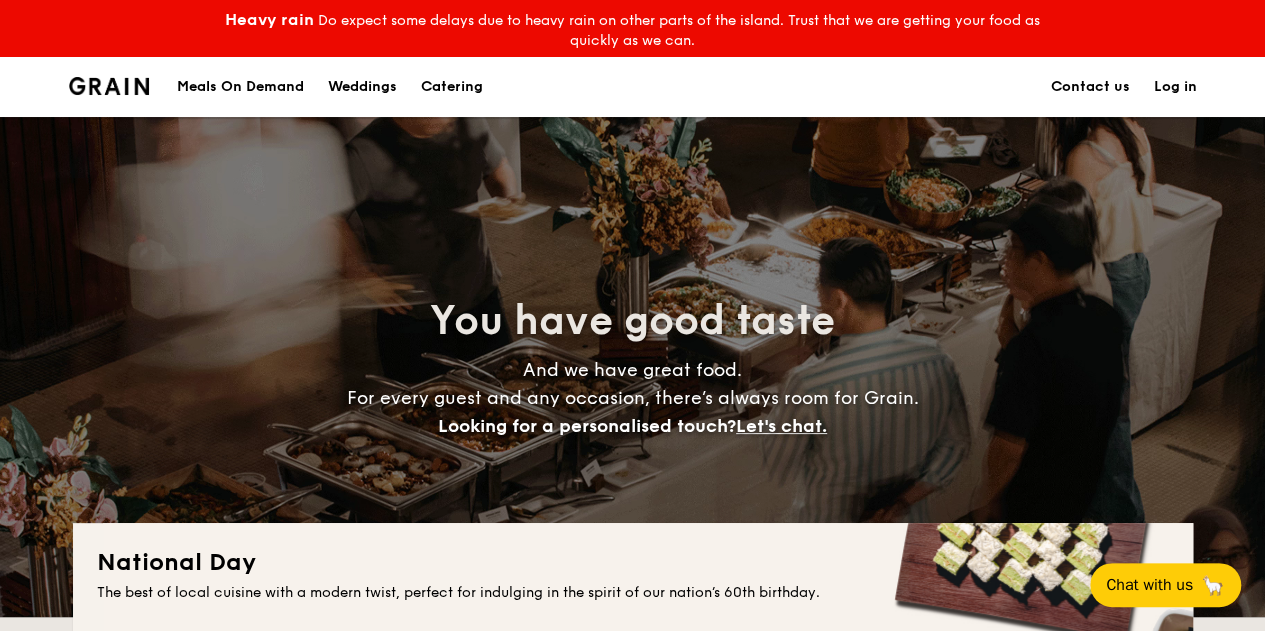 click on "Catering" at bounding box center (452, 87) 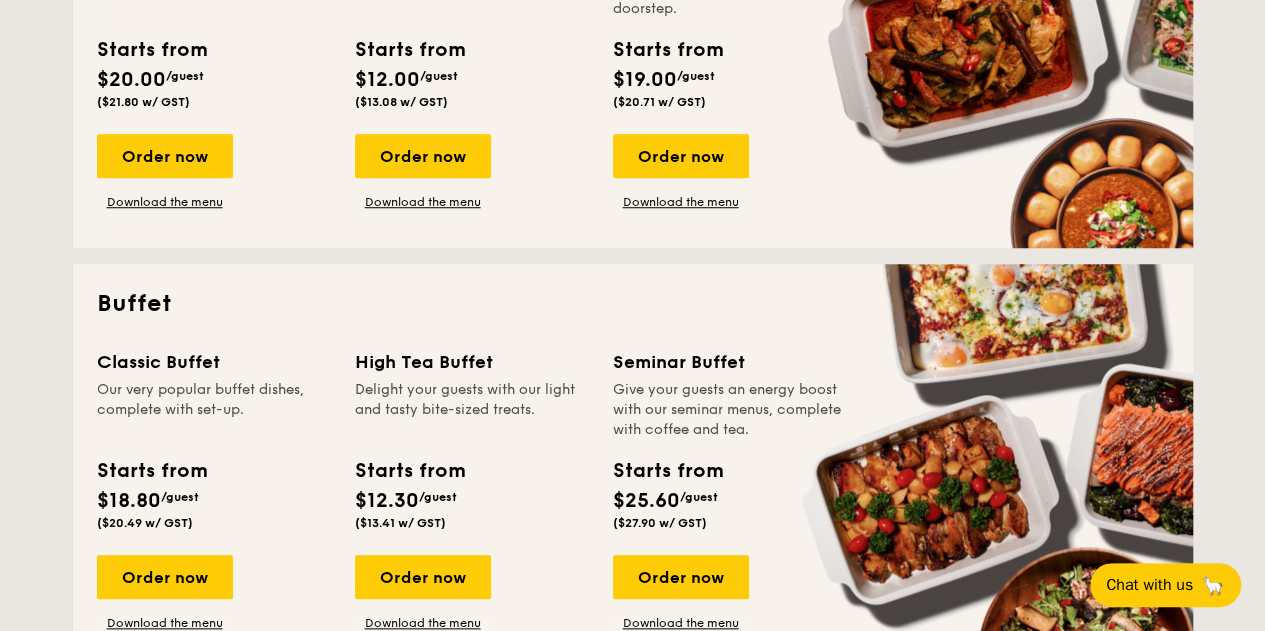 scroll, scrollTop: 800, scrollLeft: 0, axis: vertical 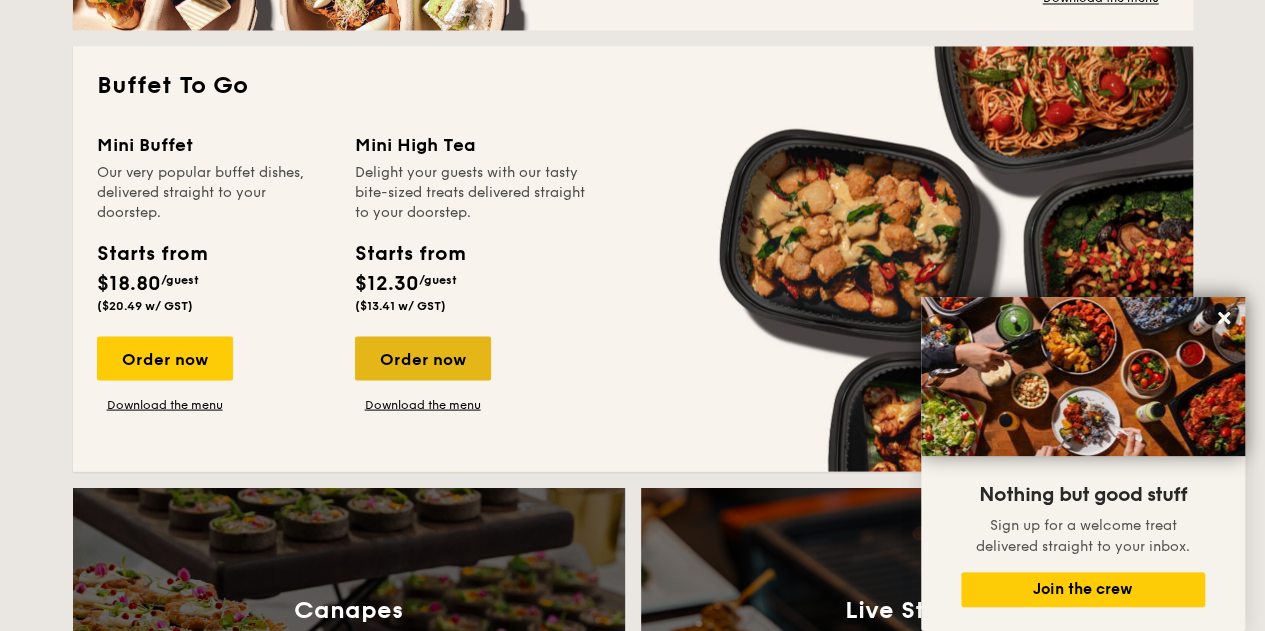 click on "Order now" at bounding box center [423, 358] 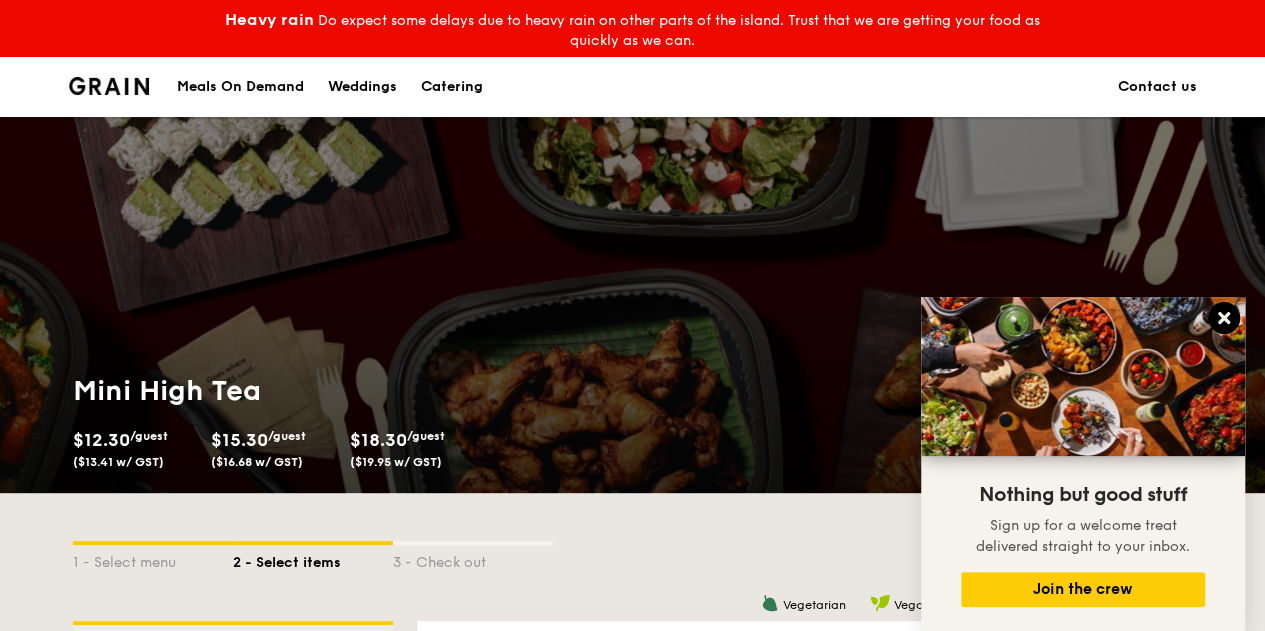 click 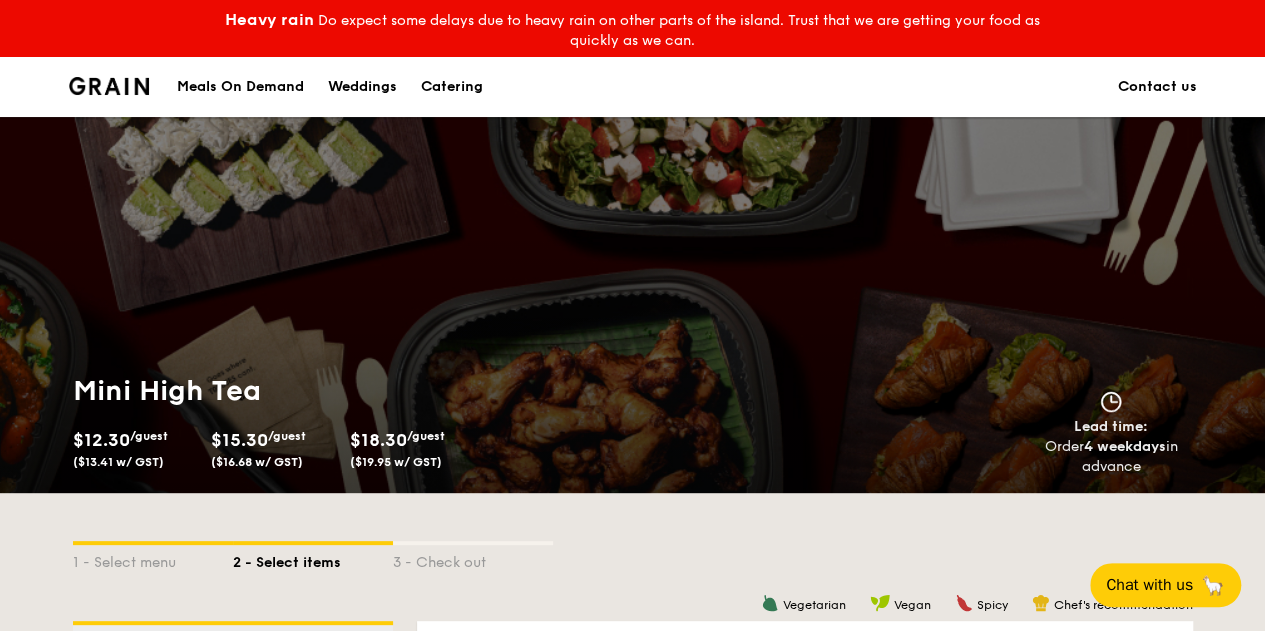 scroll, scrollTop: 600, scrollLeft: 0, axis: vertical 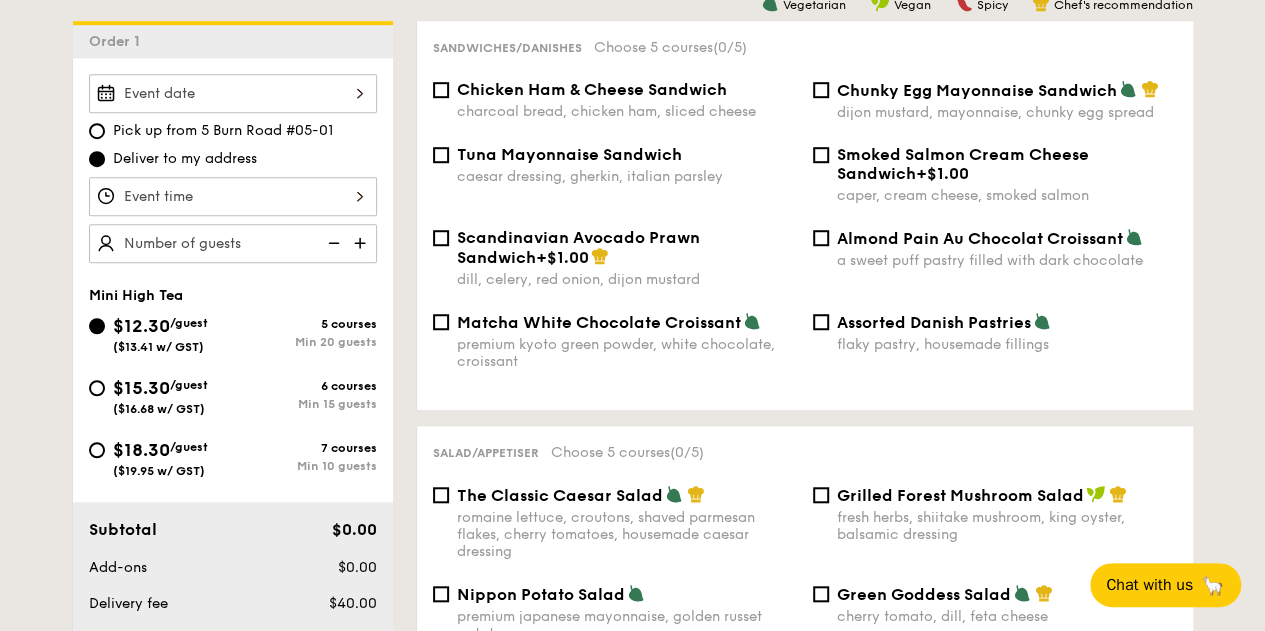click at bounding box center [233, 93] 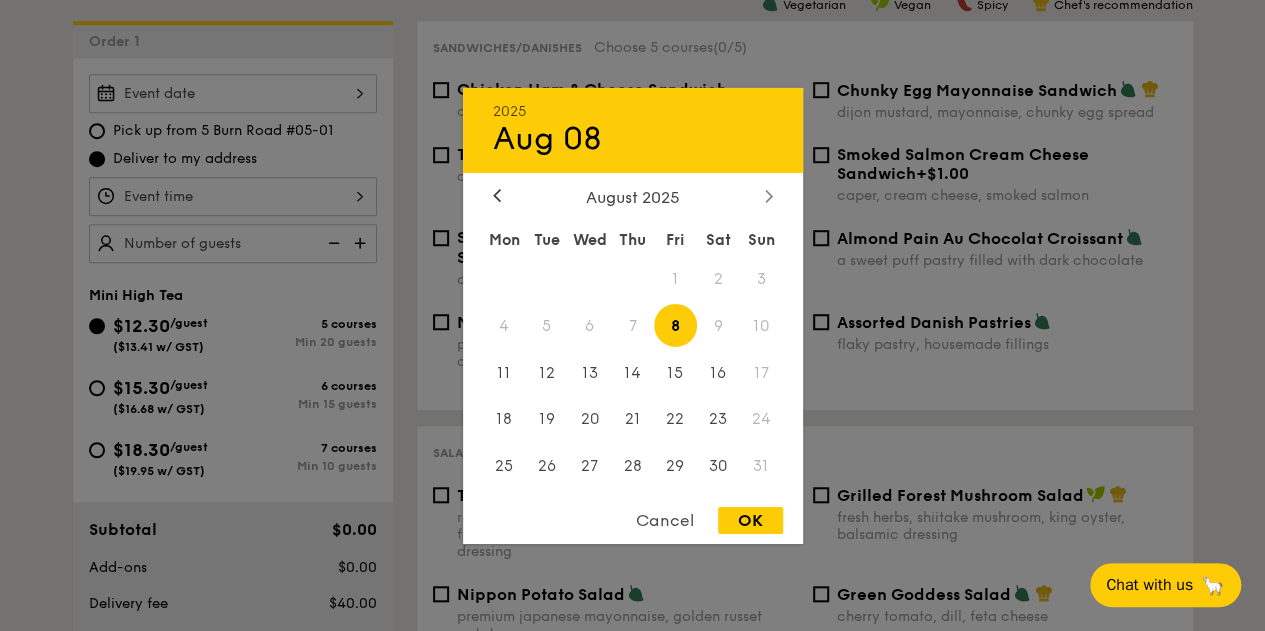 click at bounding box center [769, 196] 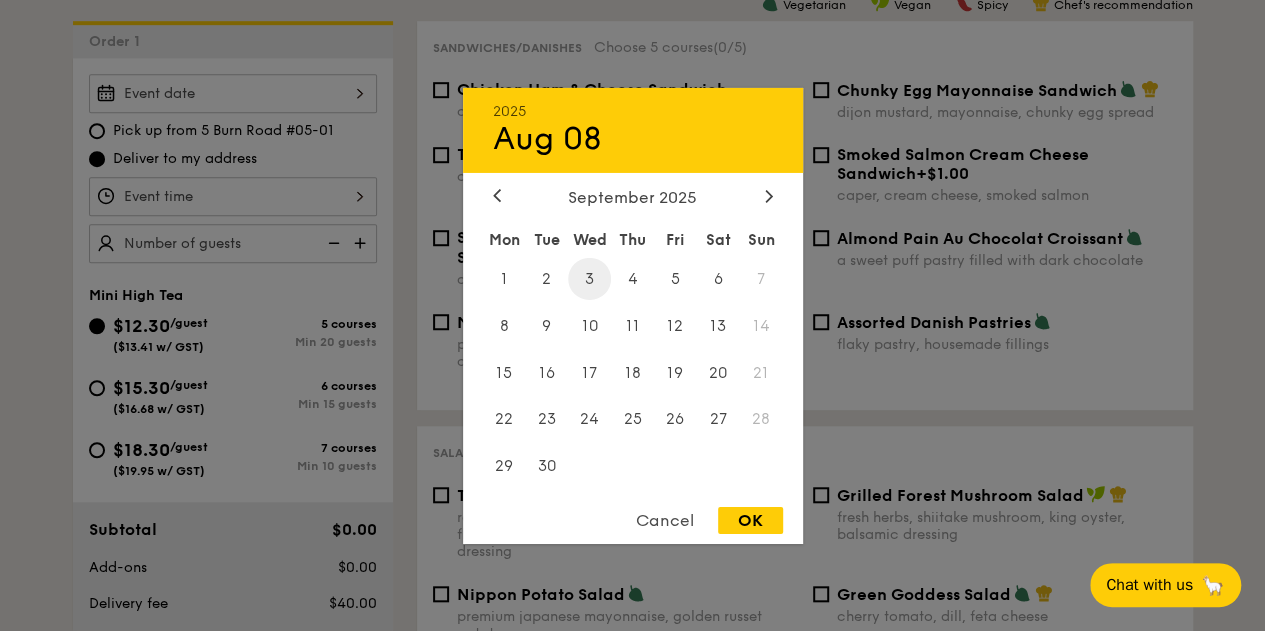 click on "3" at bounding box center (589, 278) 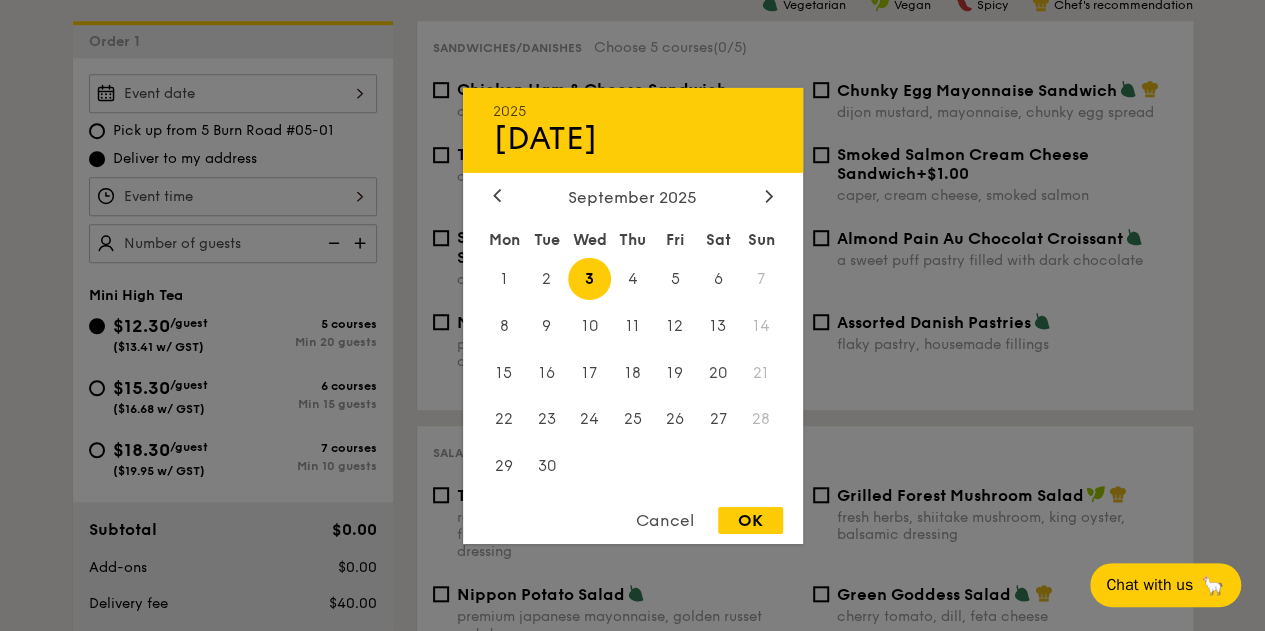 click on "OK" at bounding box center [750, 520] 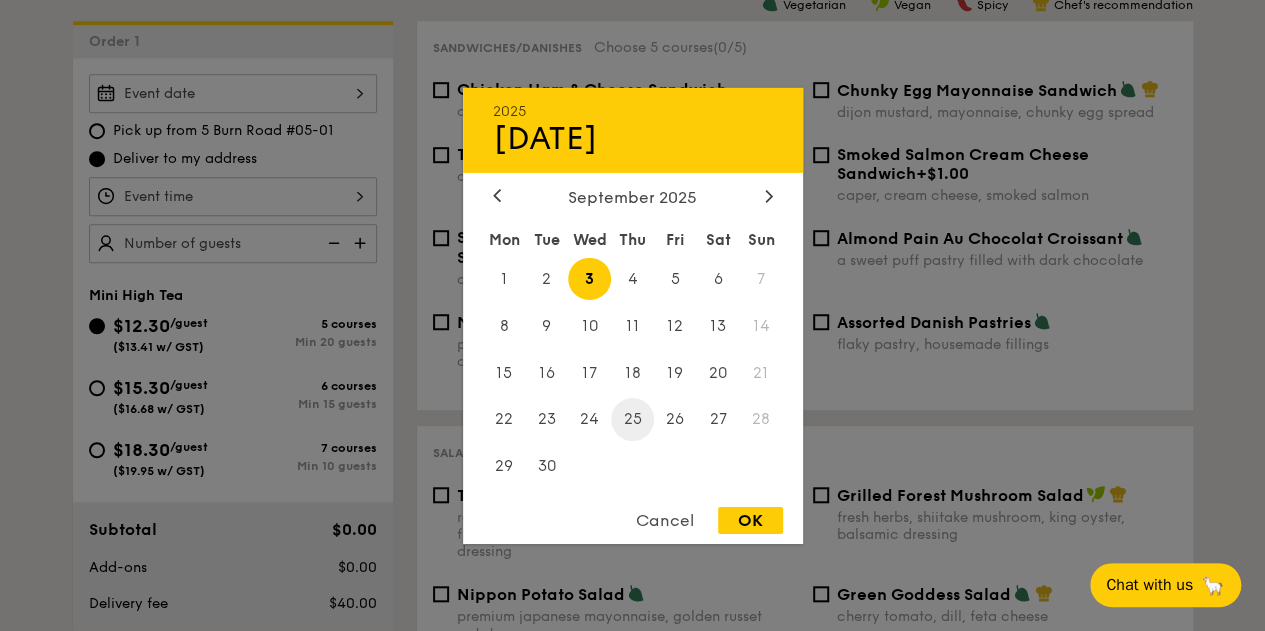 type on "[DATE]" 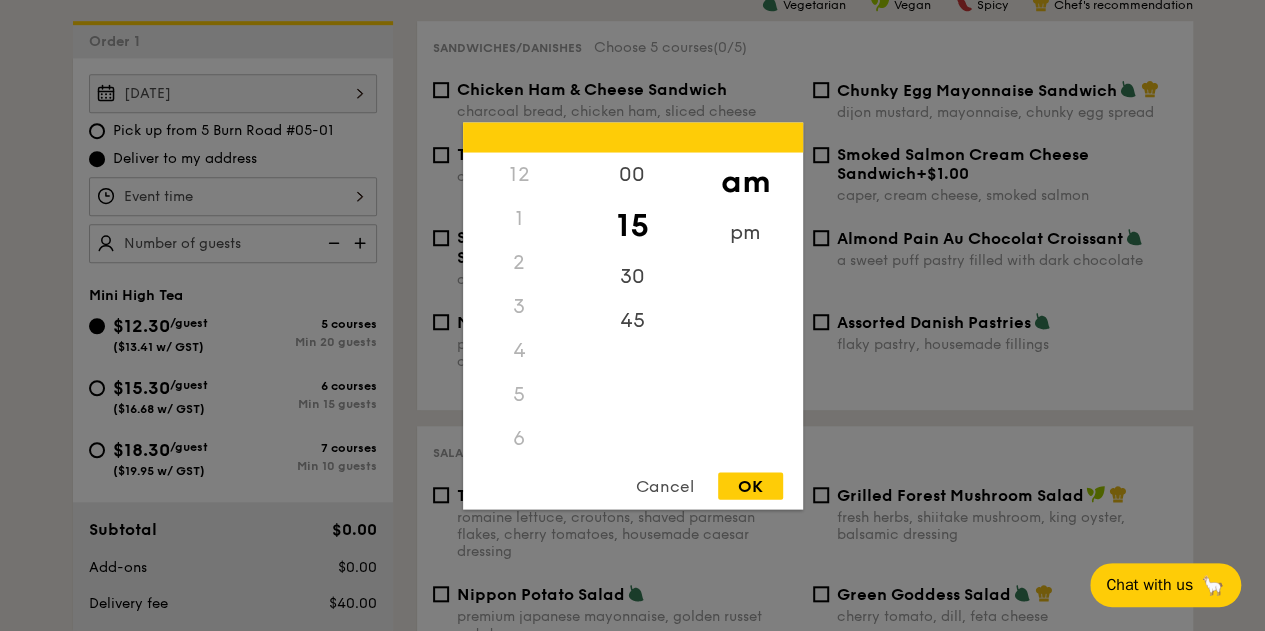 click on "12 1 2 3 4 5 6 7 8 9 10 11   00 15 30 45   am   pm   Cancel   OK" at bounding box center (233, 196) 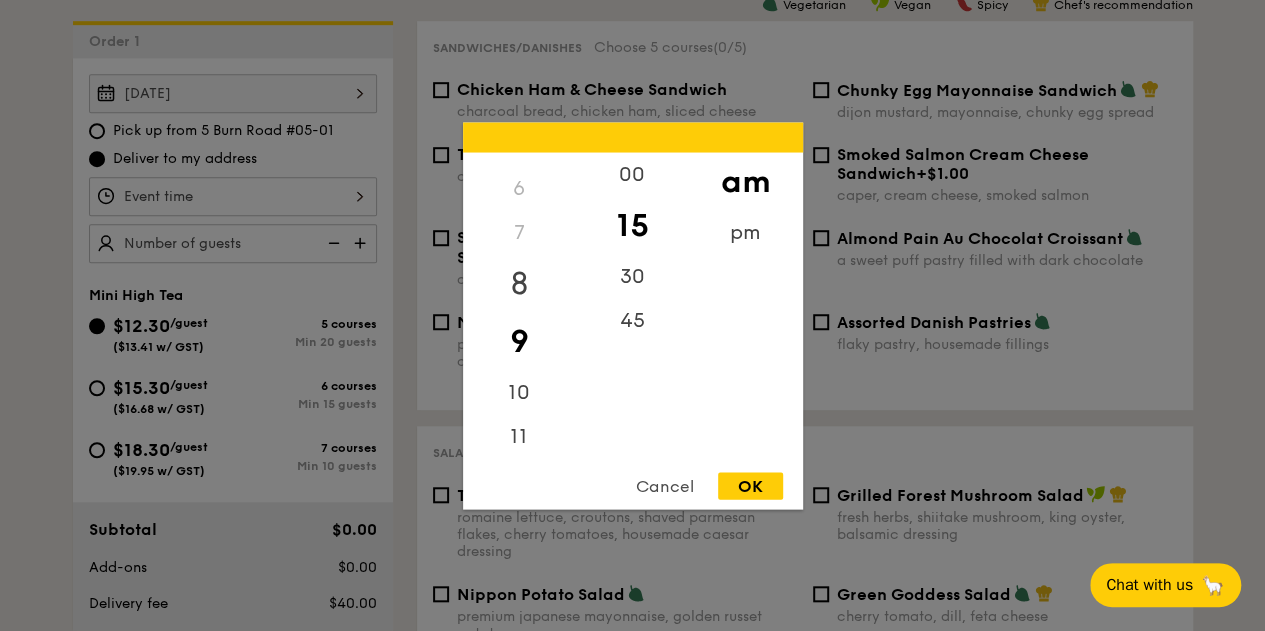 scroll, scrollTop: 0, scrollLeft: 0, axis: both 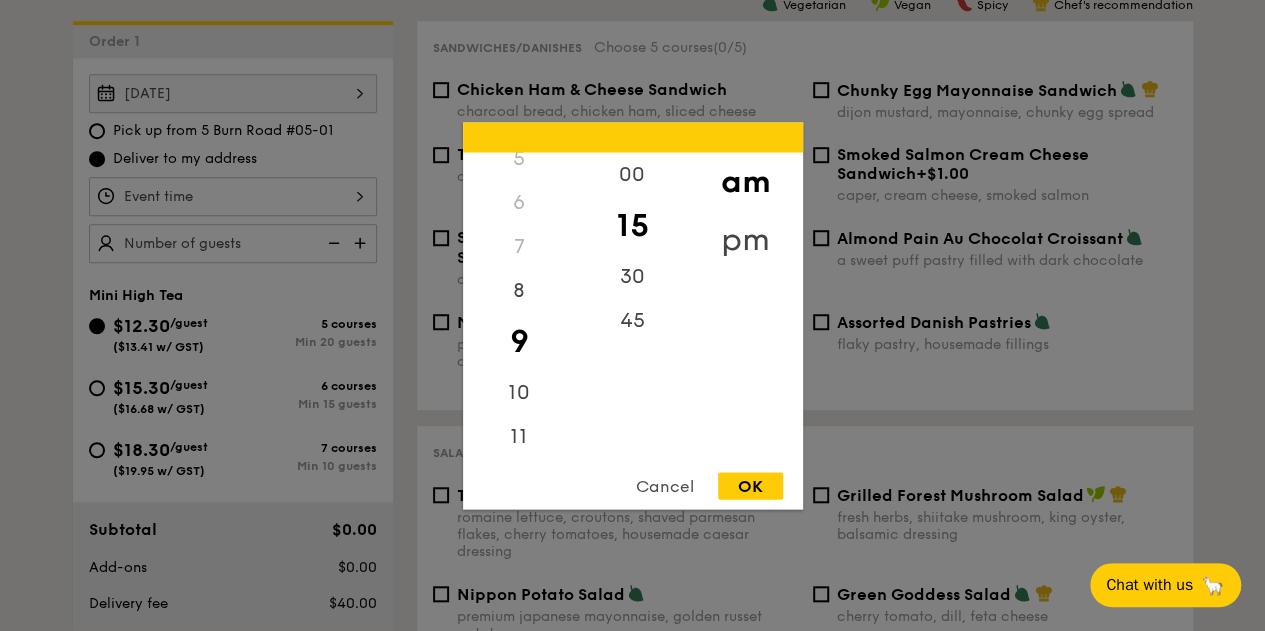 click on "pm" at bounding box center (745, 239) 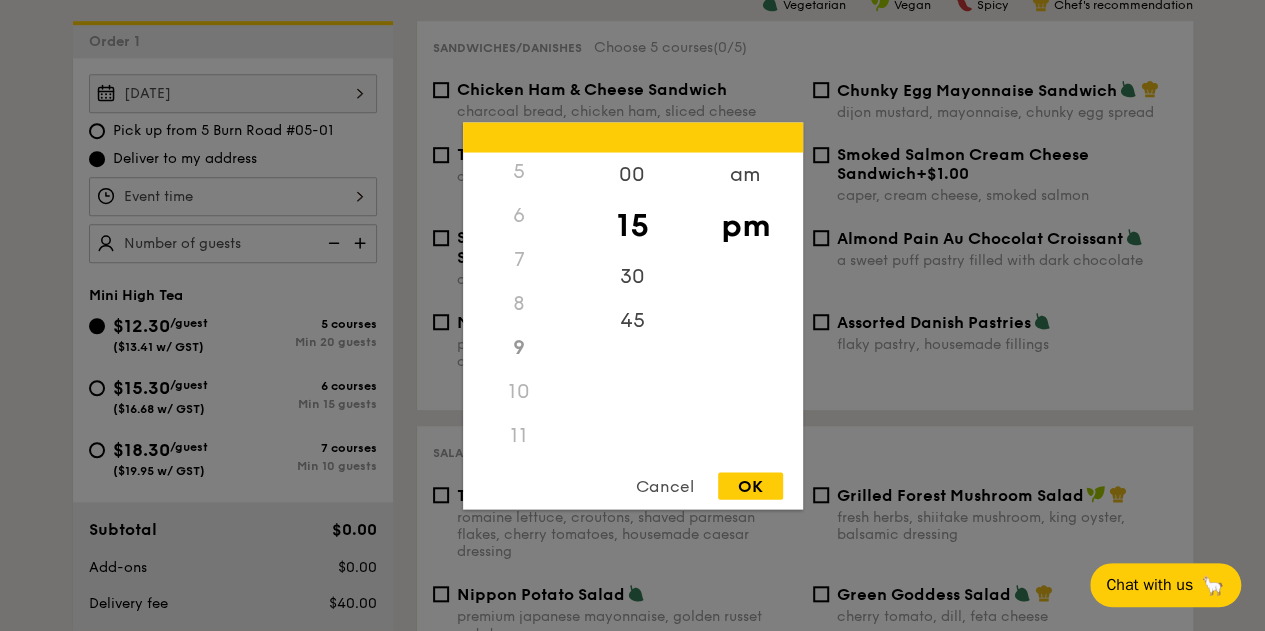 scroll, scrollTop: 222, scrollLeft: 0, axis: vertical 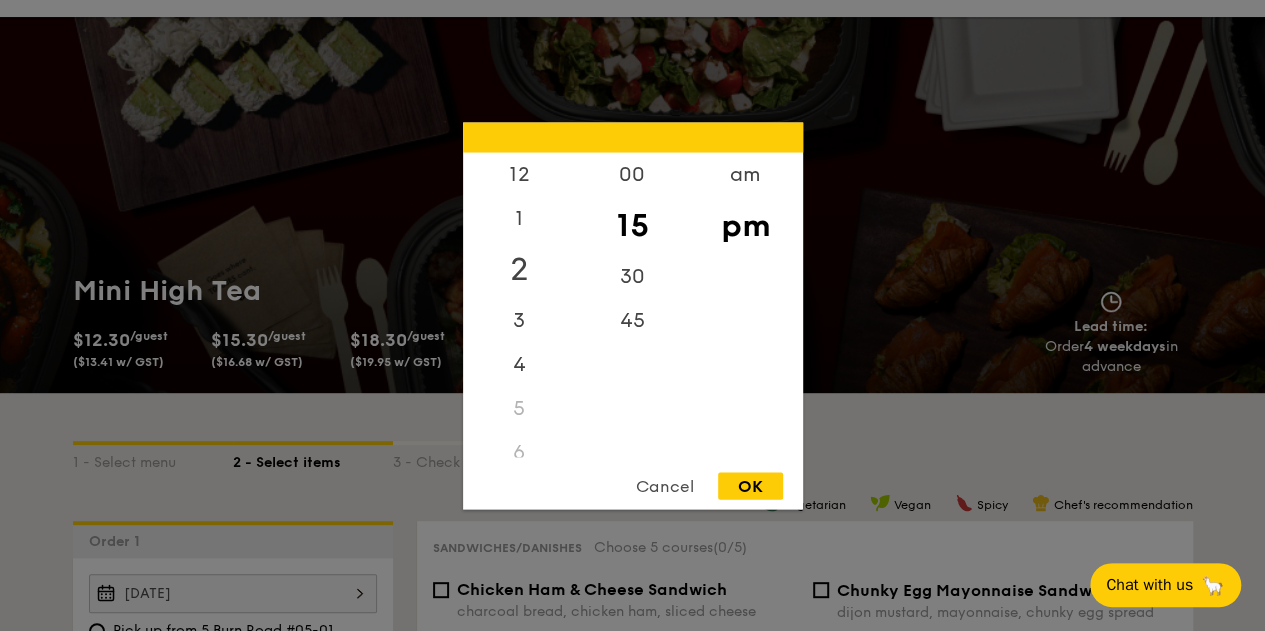 click on "2" at bounding box center (519, 269) 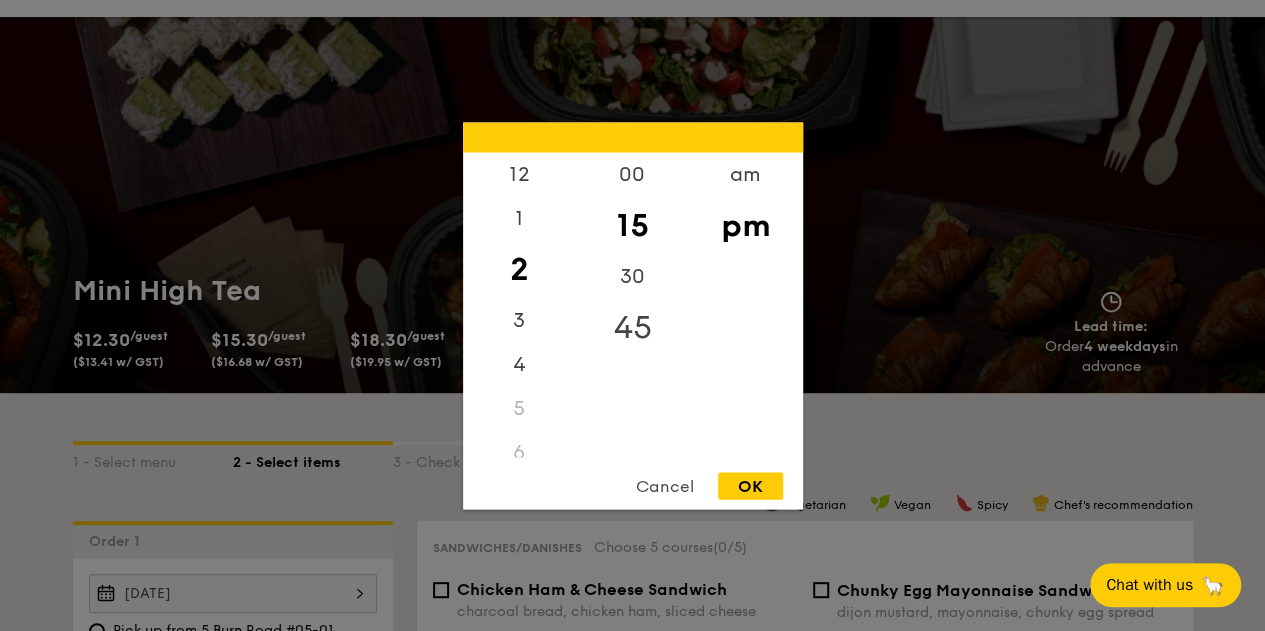click on "45" at bounding box center [632, 327] 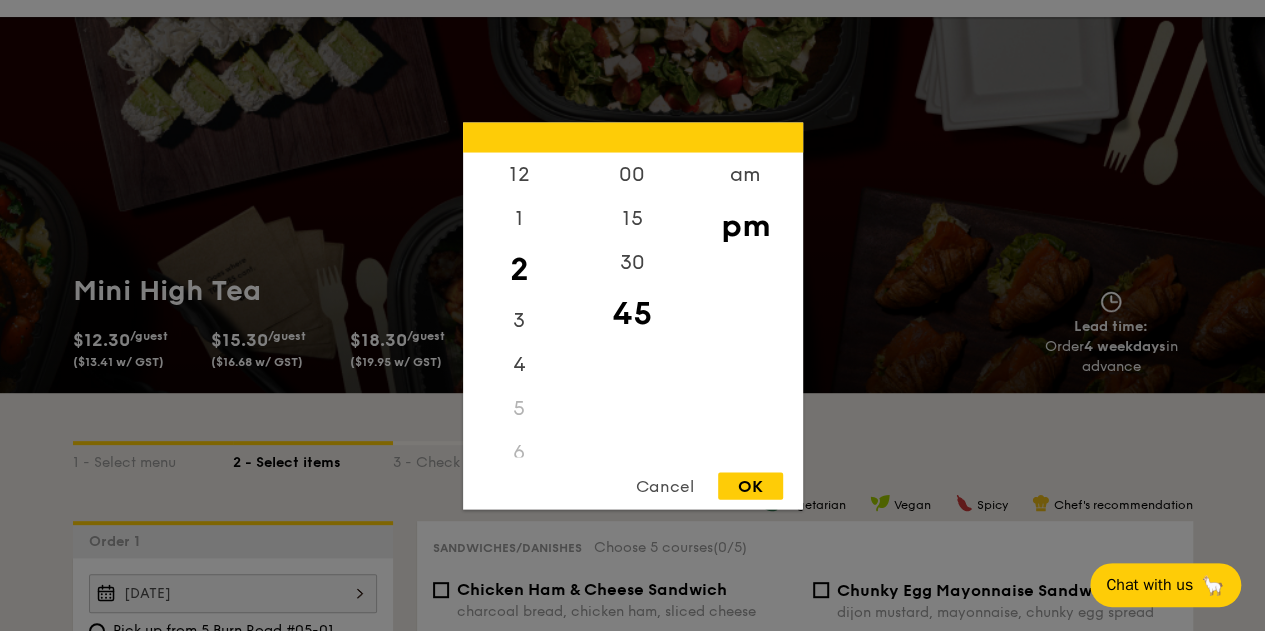 click on "OK" at bounding box center (750, 485) 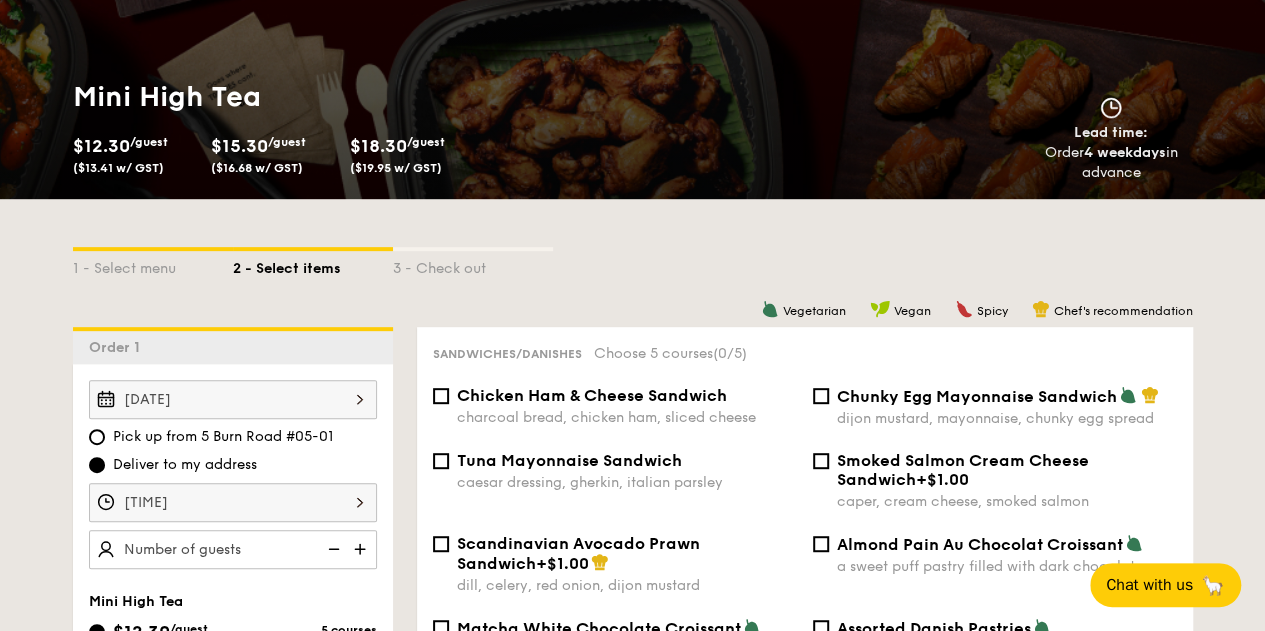 scroll, scrollTop: 600, scrollLeft: 0, axis: vertical 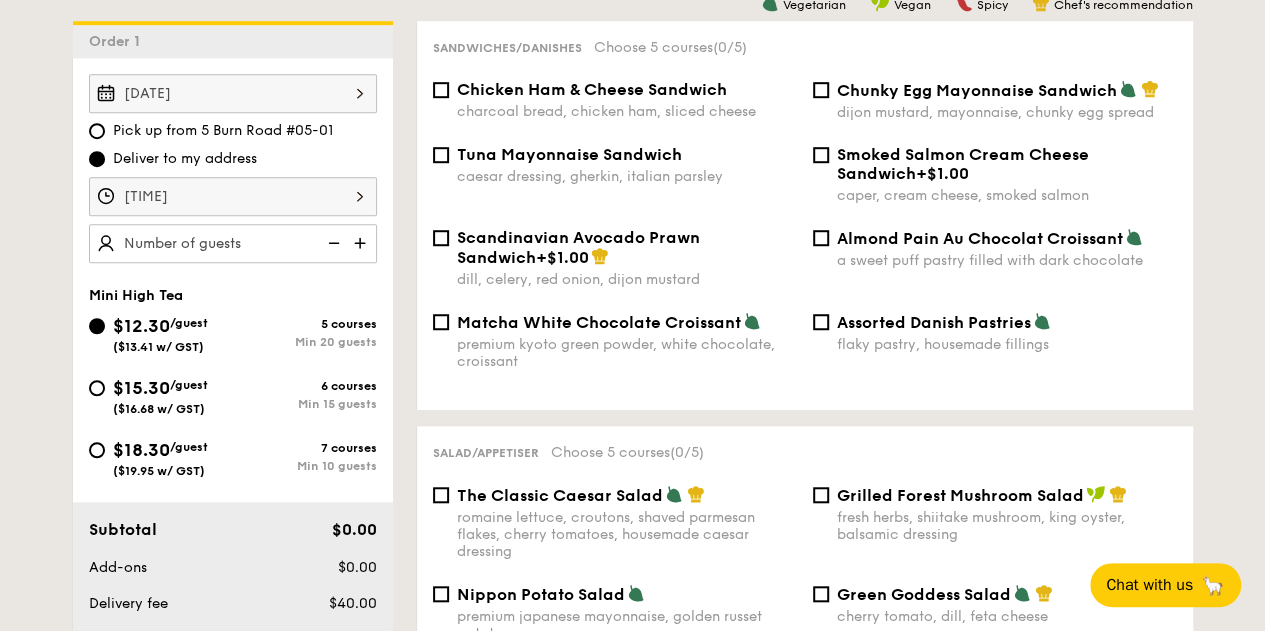 click on "Assorted Danish Pastries" at bounding box center [934, 322] 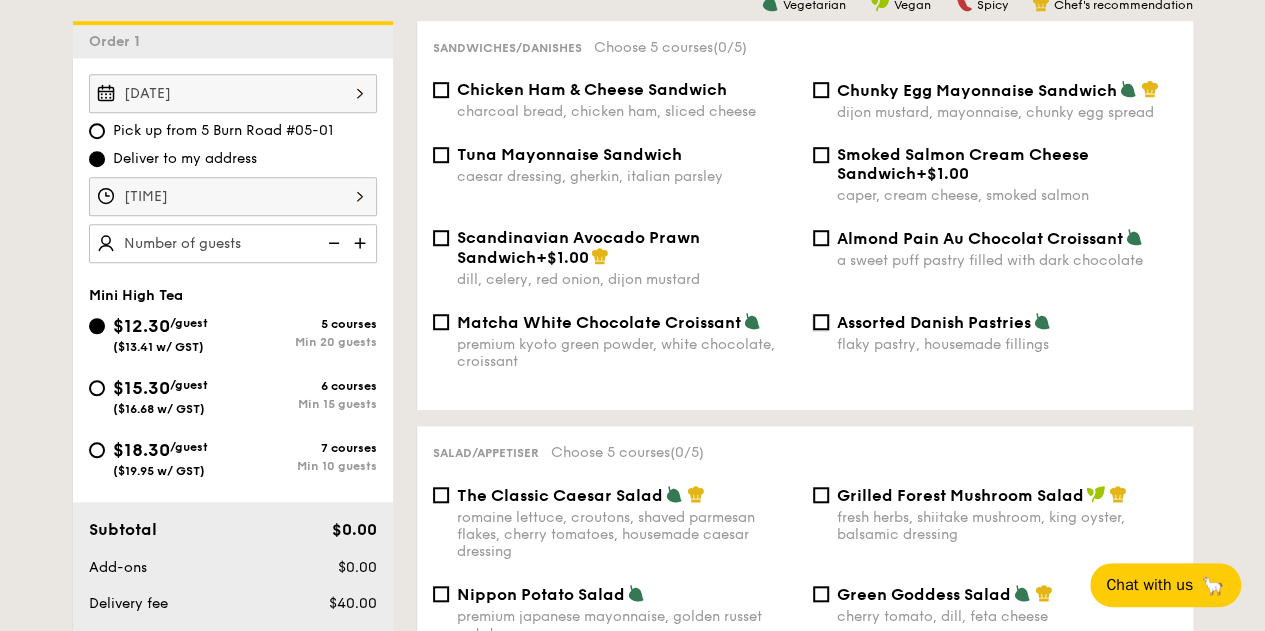 click on "Assorted Danish Pastries flaky pastry, housemade fillings" at bounding box center [821, 322] 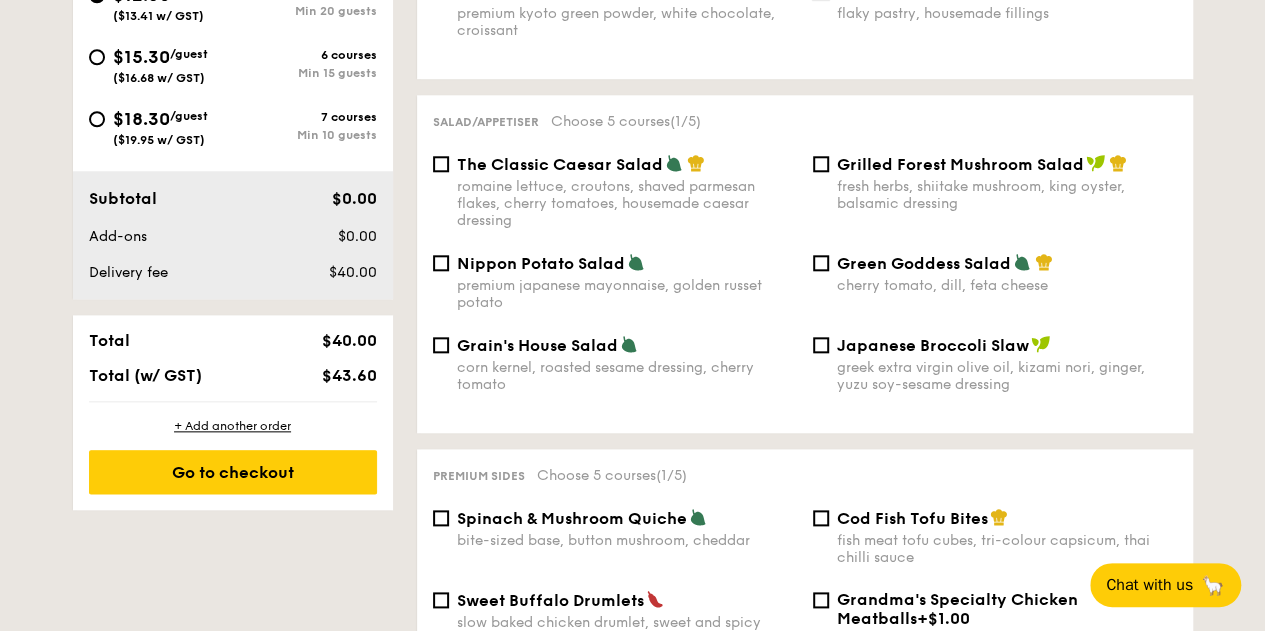 scroll, scrollTop: 900, scrollLeft: 0, axis: vertical 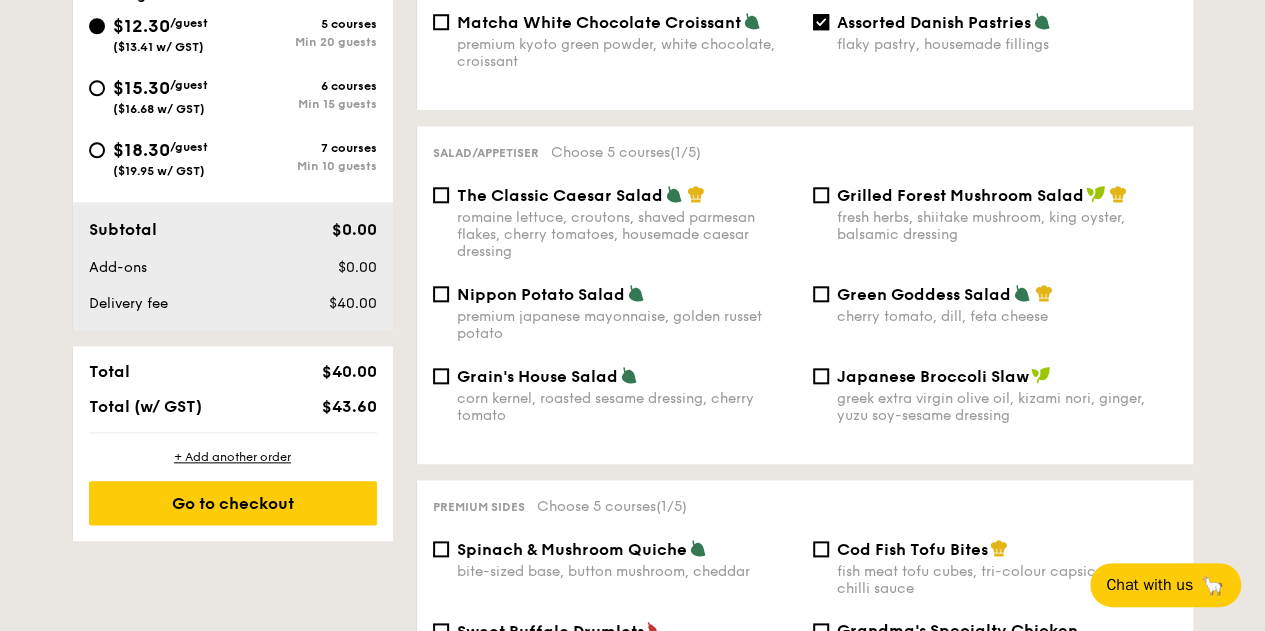 click on "premium japanese mayonnaise, golden russet potato" at bounding box center (627, 325) 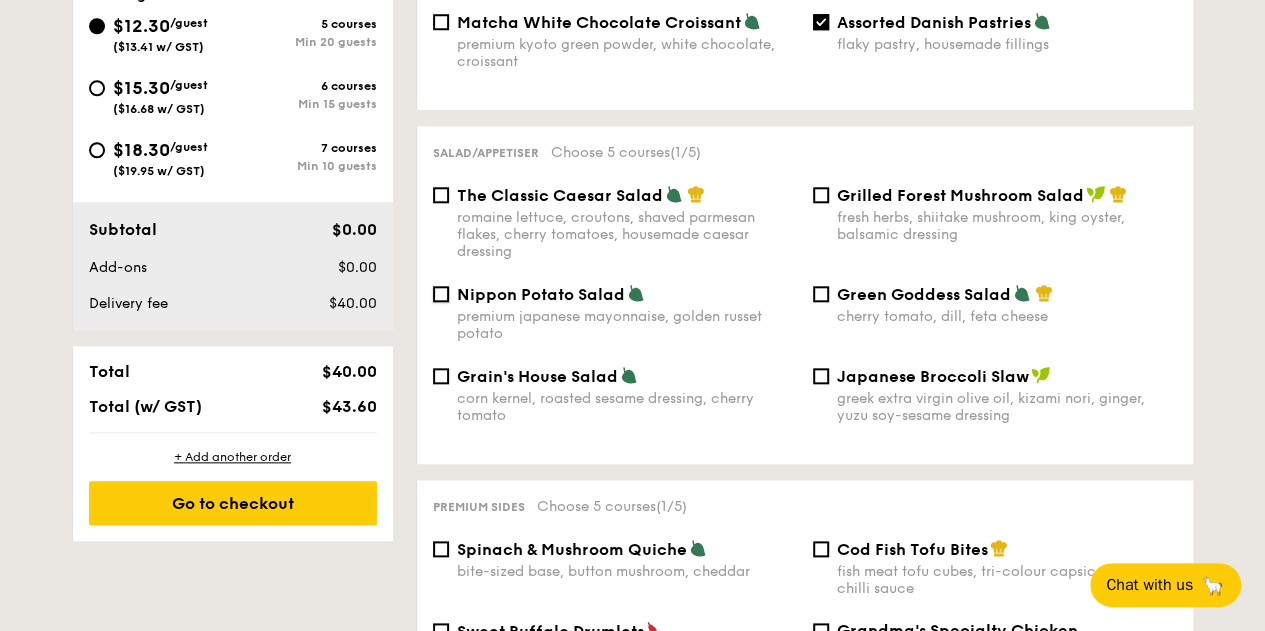 click on "Nippon Potato Salad premium japanese mayonnaise, golden russet potato" at bounding box center [441, 294] 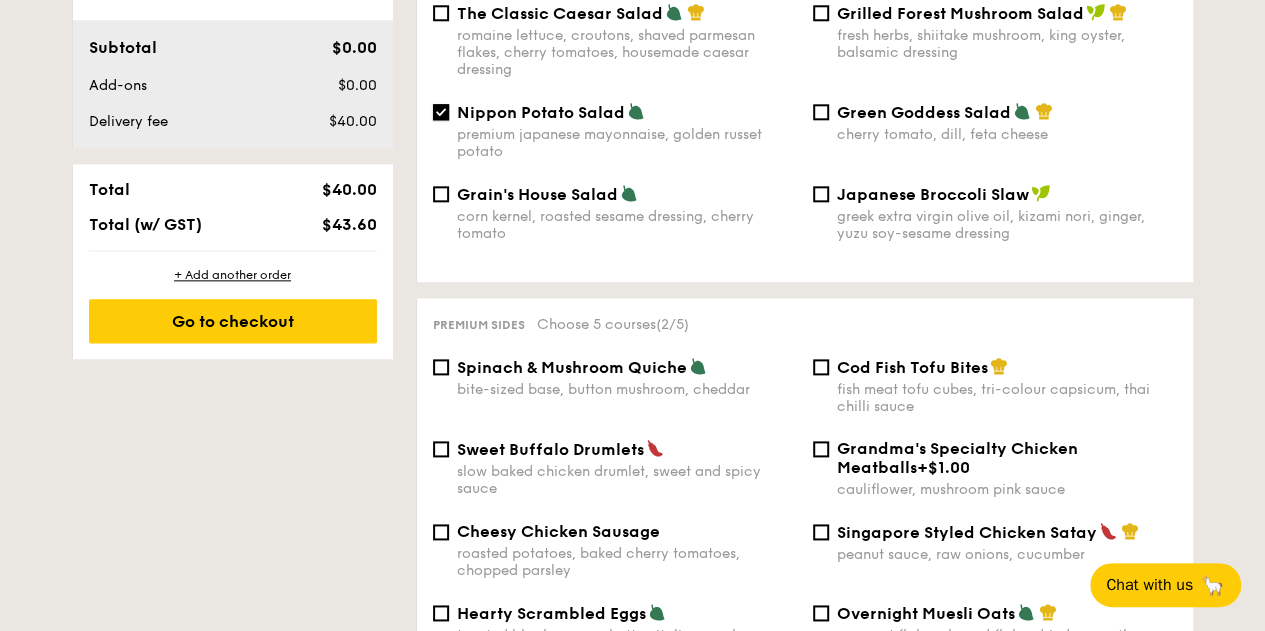 scroll, scrollTop: 1000, scrollLeft: 0, axis: vertical 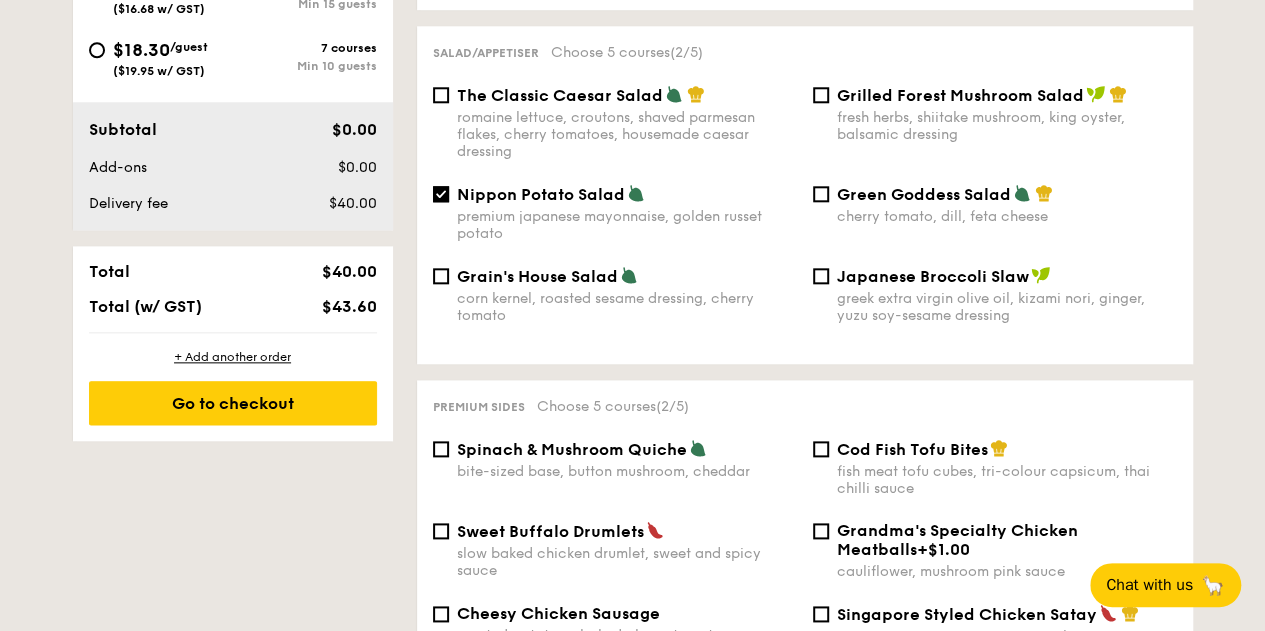 click on "Nippon Potato Salad" at bounding box center [541, 194] 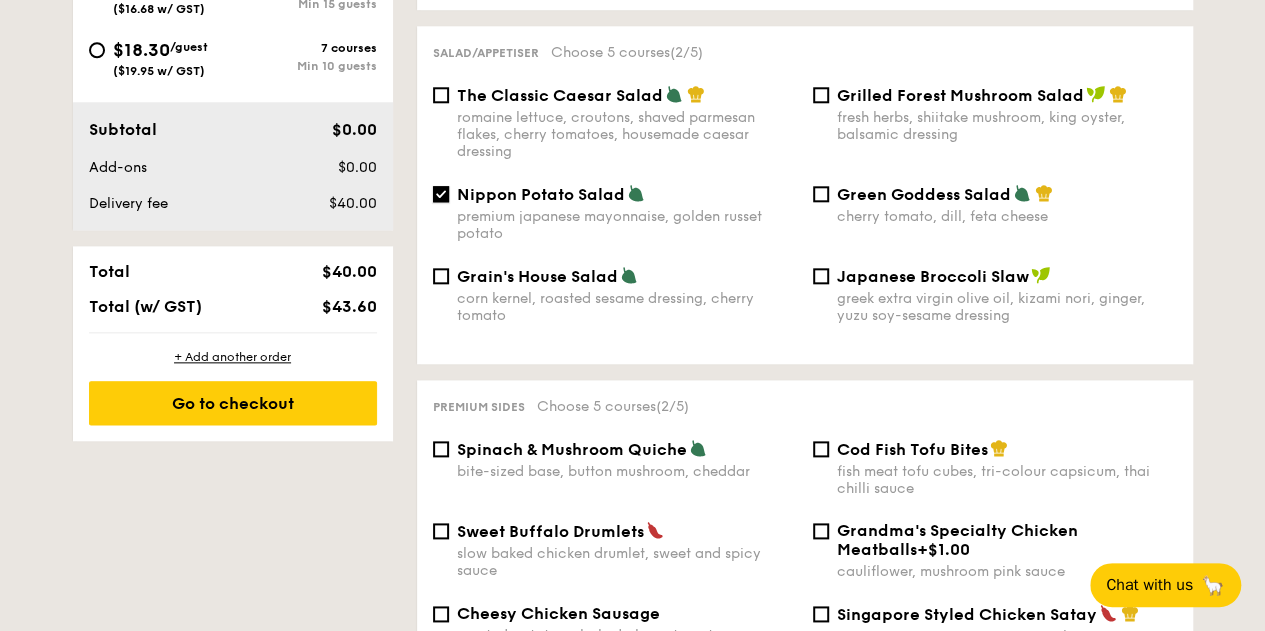 click on "Nippon Potato Salad premium japanese mayonnaise, golden russet potato" at bounding box center [441, 194] 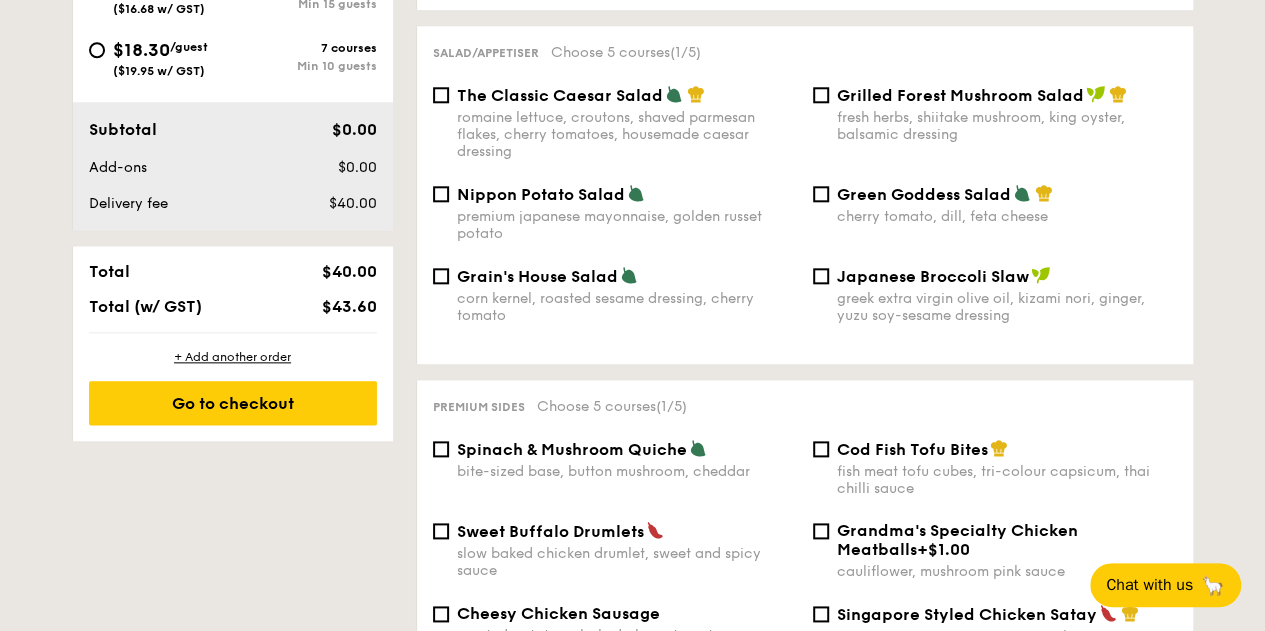 click on "fresh herbs, shiitake mushroom, king oyster, balsamic dressing" at bounding box center [1007, 126] 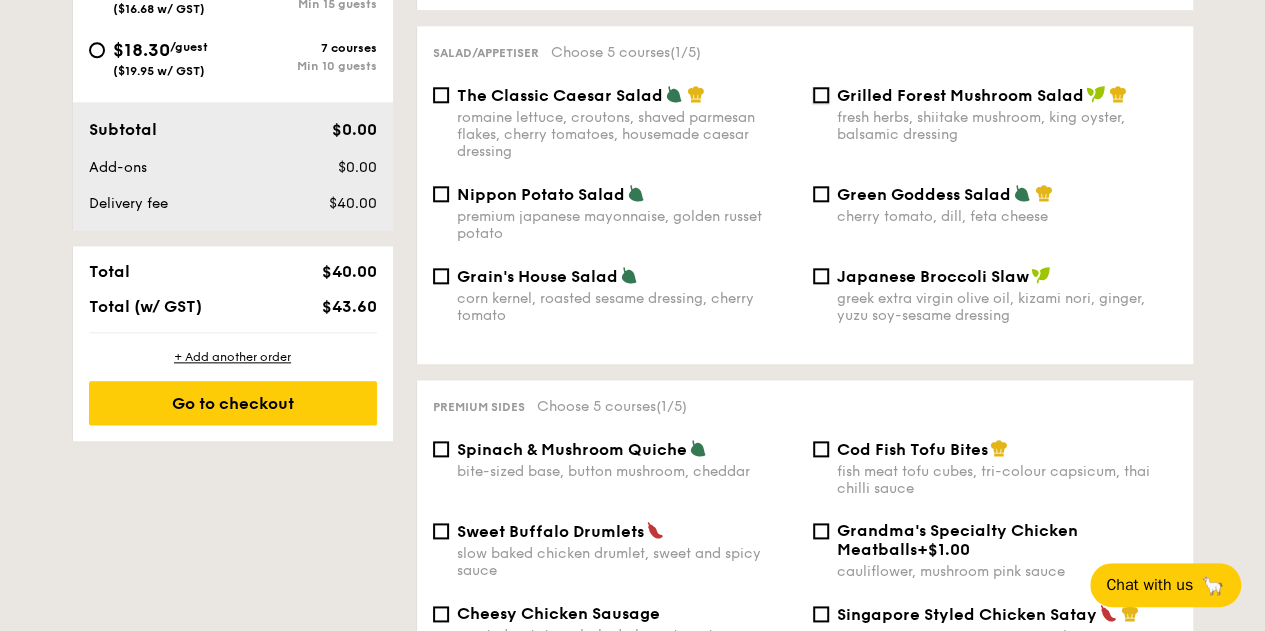 click on "Grilled Forest Mushroom Salad fresh herbs, shiitake mushroom, king oyster, balsamic dressing" at bounding box center (821, 95) 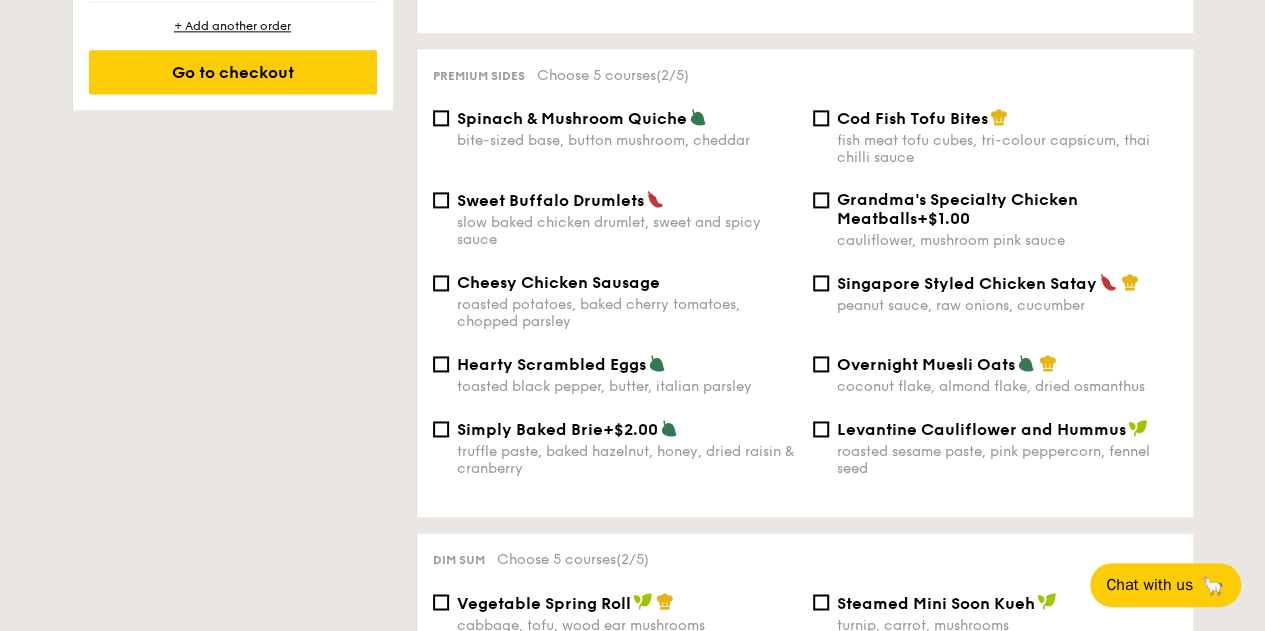 scroll, scrollTop: 1300, scrollLeft: 0, axis: vertical 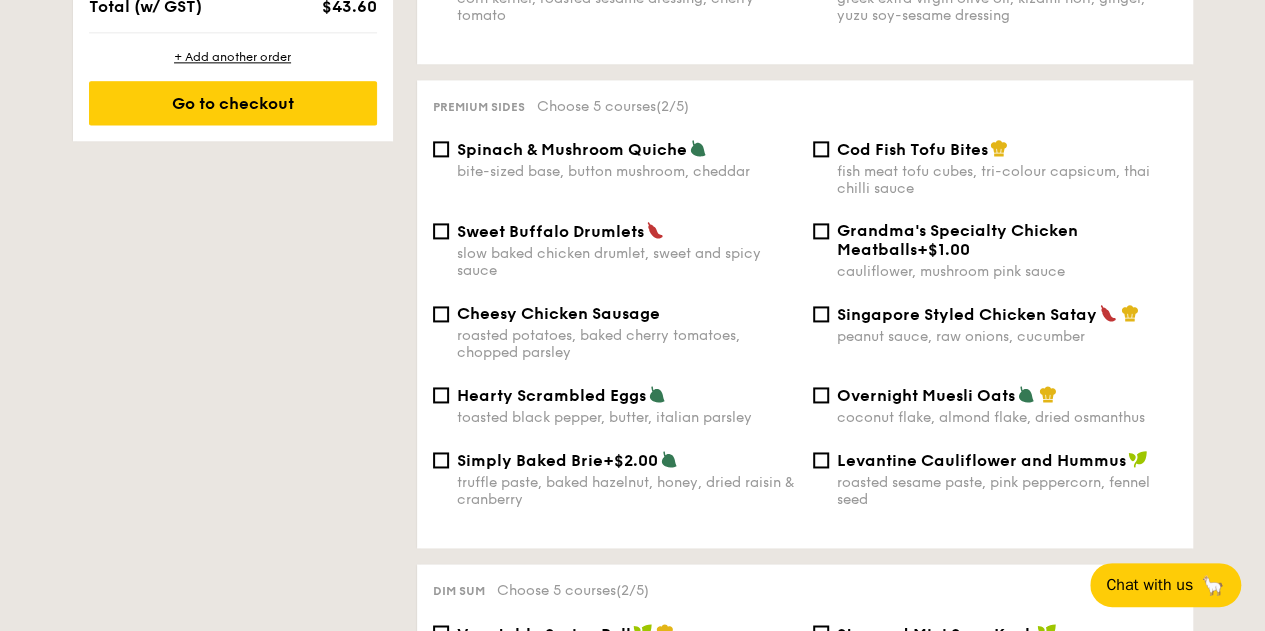 click on "Overnight Muesli Oats" at bounding box center (926, 395) 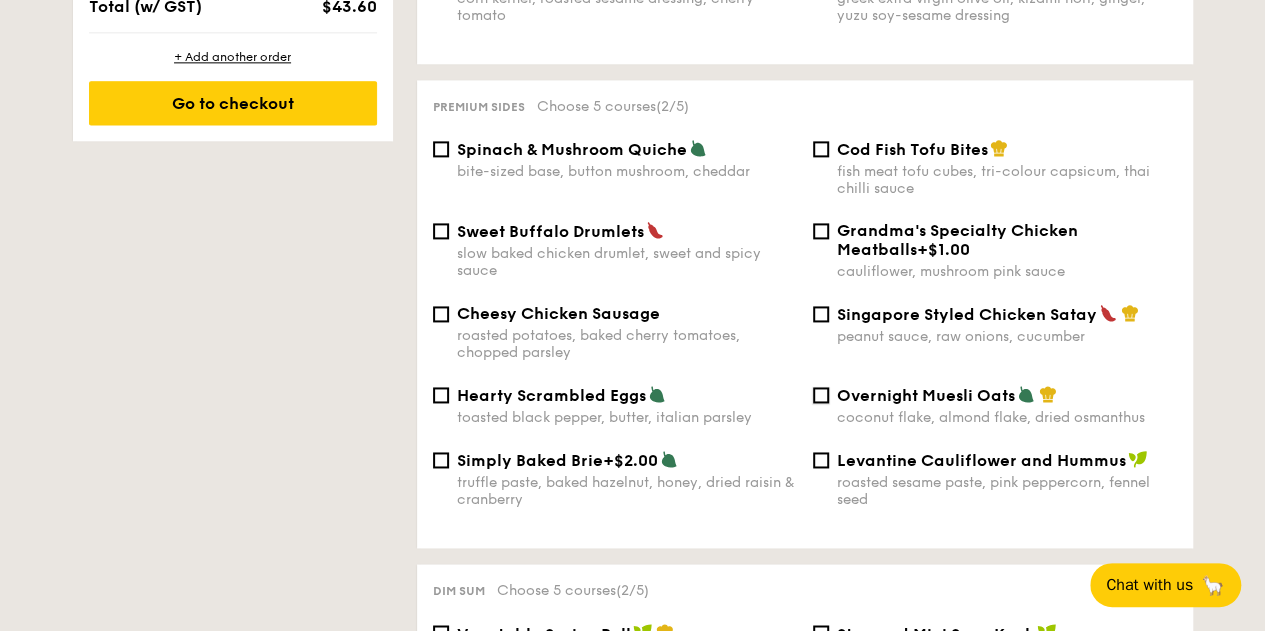click on "Overnight Muesli Oats coconut flake, almond flake, dried osmanthus" at bounding box center (821, 395) 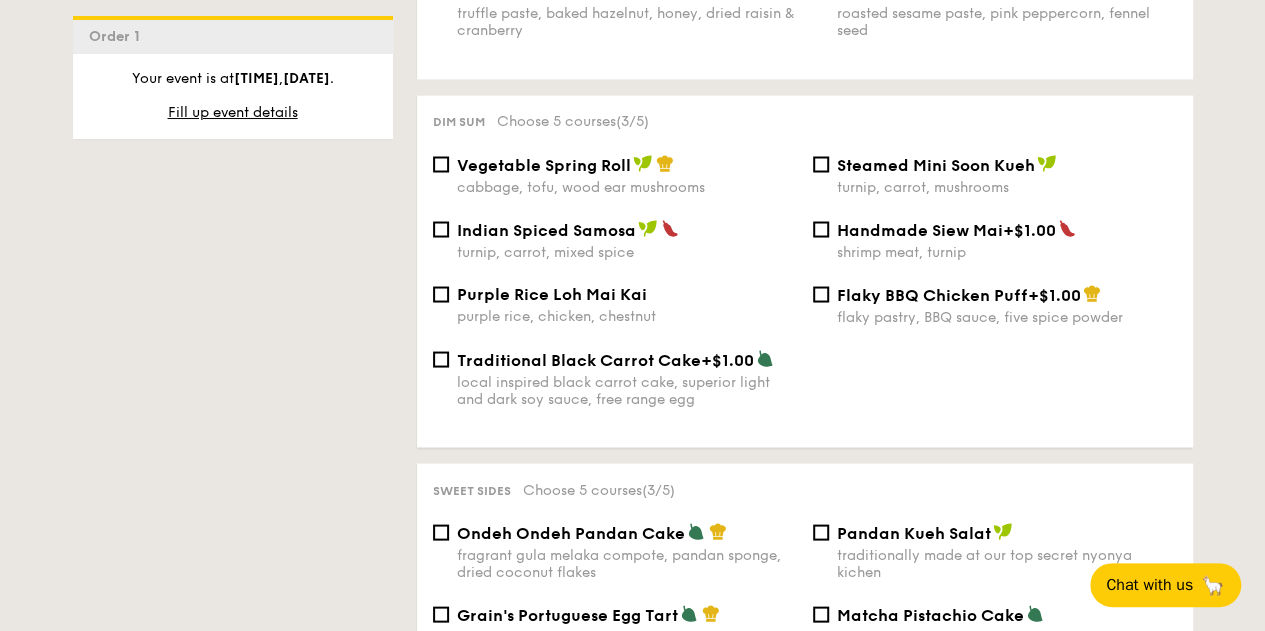 scroll, scrollTop: 1800, scrollLeft: 0, axis: vertical 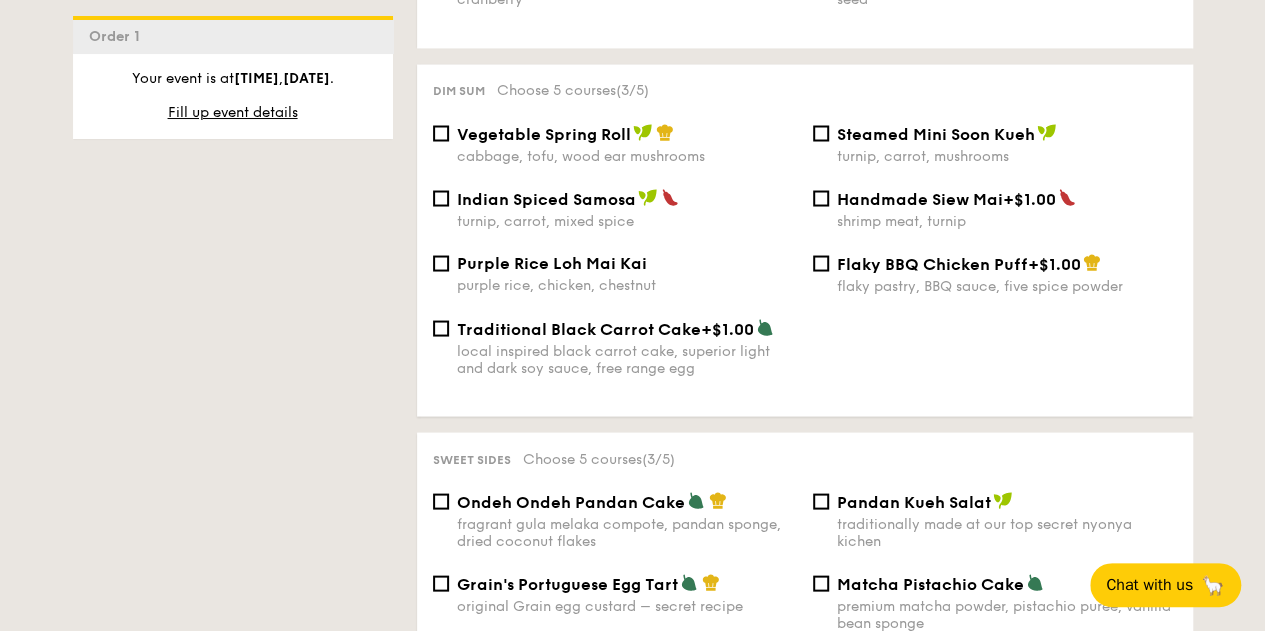 click on "Handmade Siew Mai" at bounding box center (920, 198) 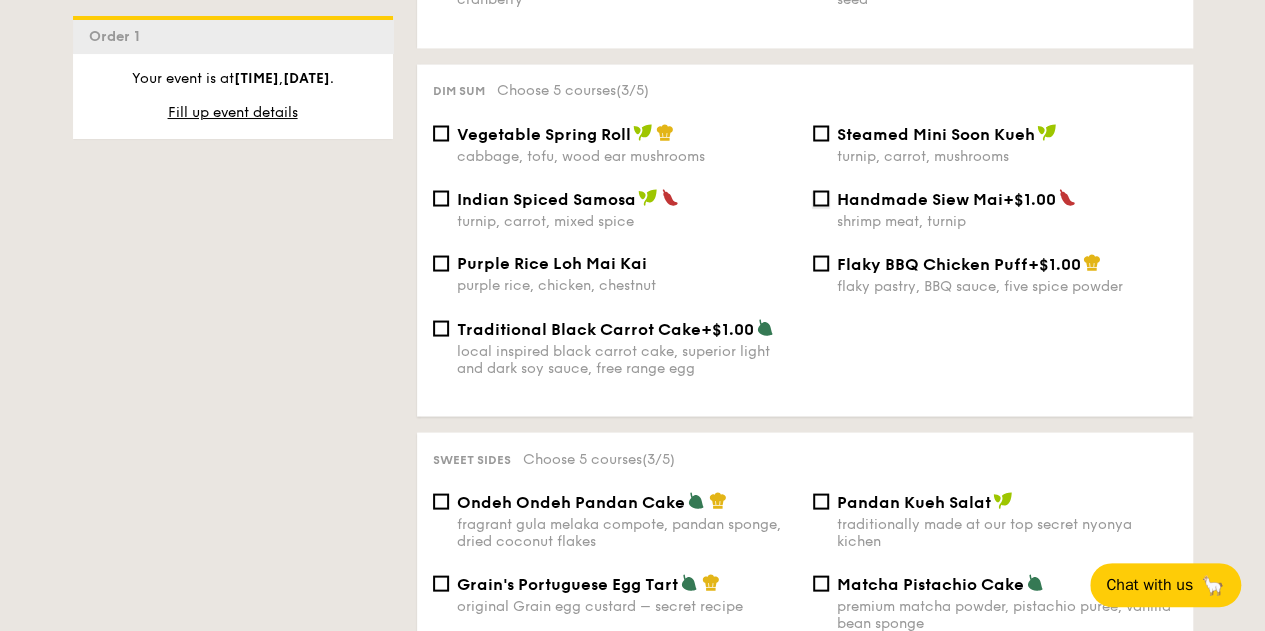 click on "Handmade Siew Mai
+$1.00
shrimp meat, turnip" at bounding box center (821, 198) 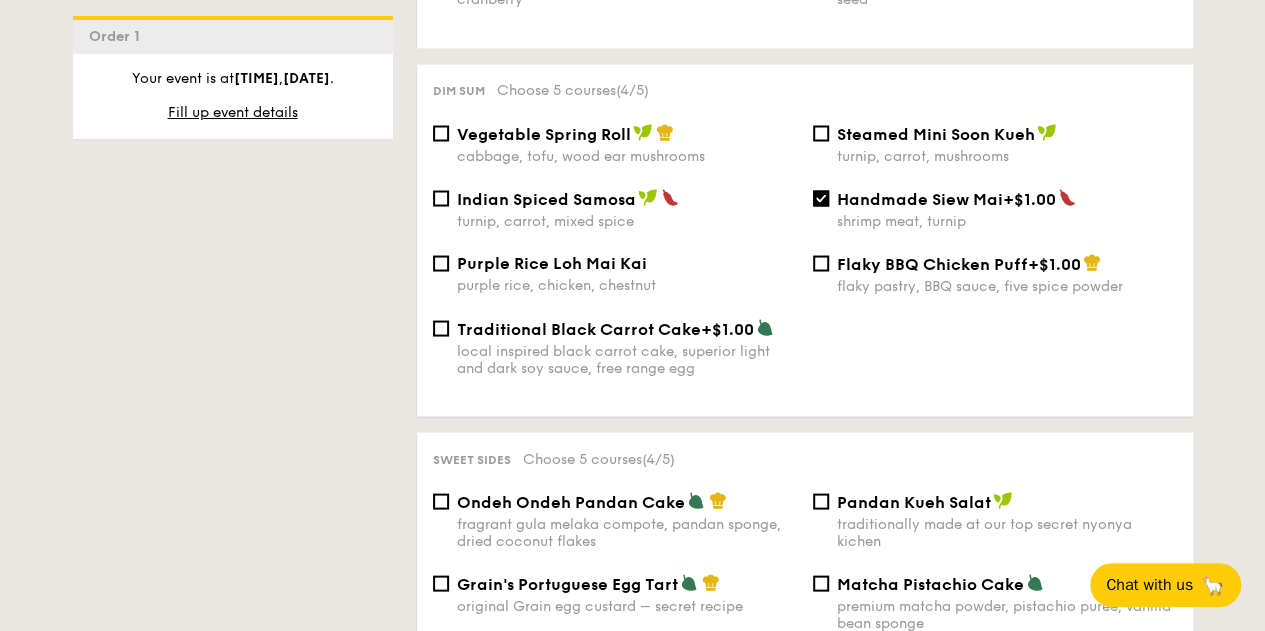 click on "Handmade Siew Mai" at bounding box center (920, 198) 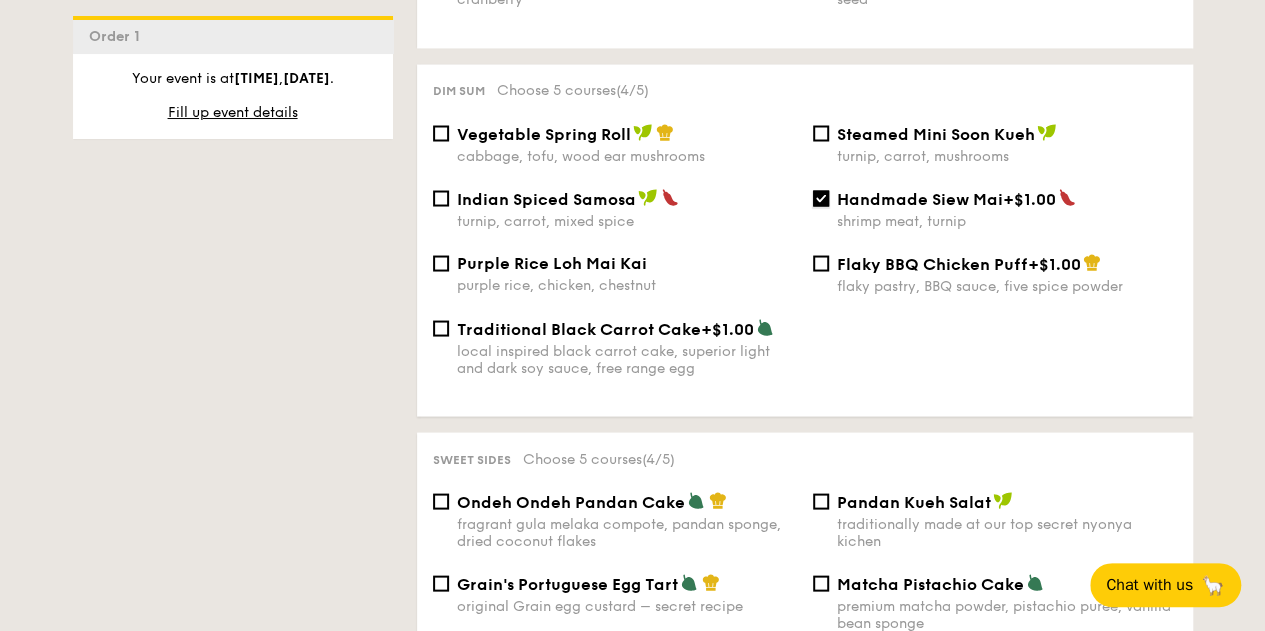 click on "Handmade Siew Mai
+$1.00
shrimp meat, turnip" at bounding box center [821, 198] 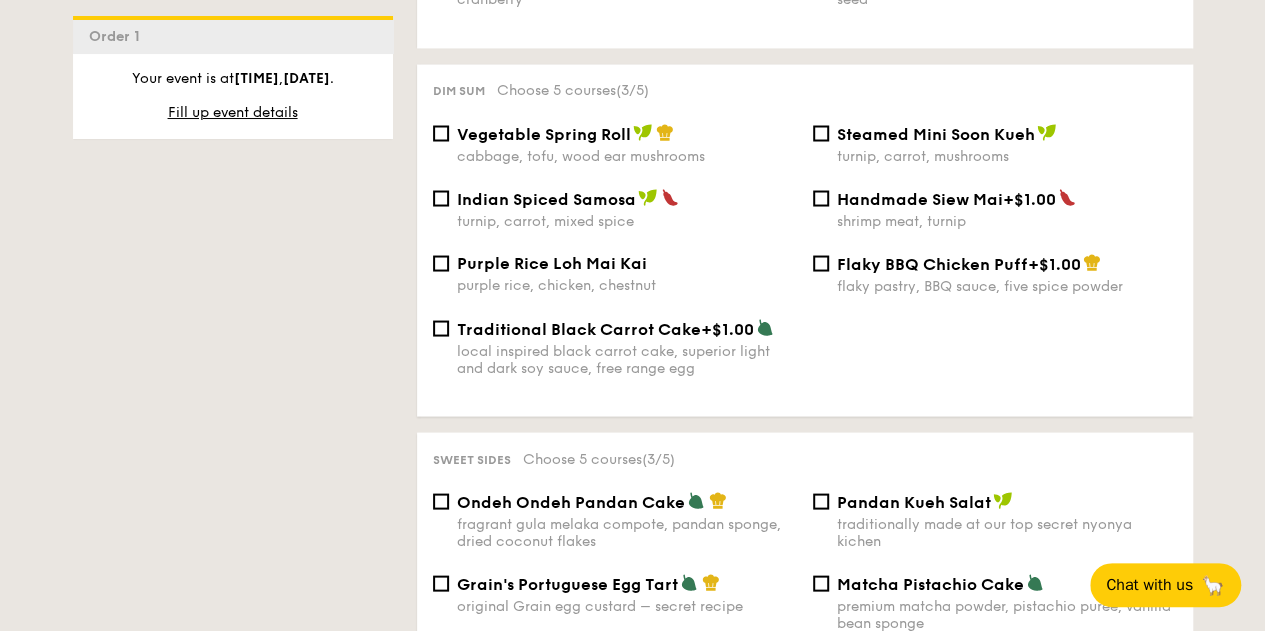 click on "Traditional Black Carrot Cake" at bounding box center [579, 328] 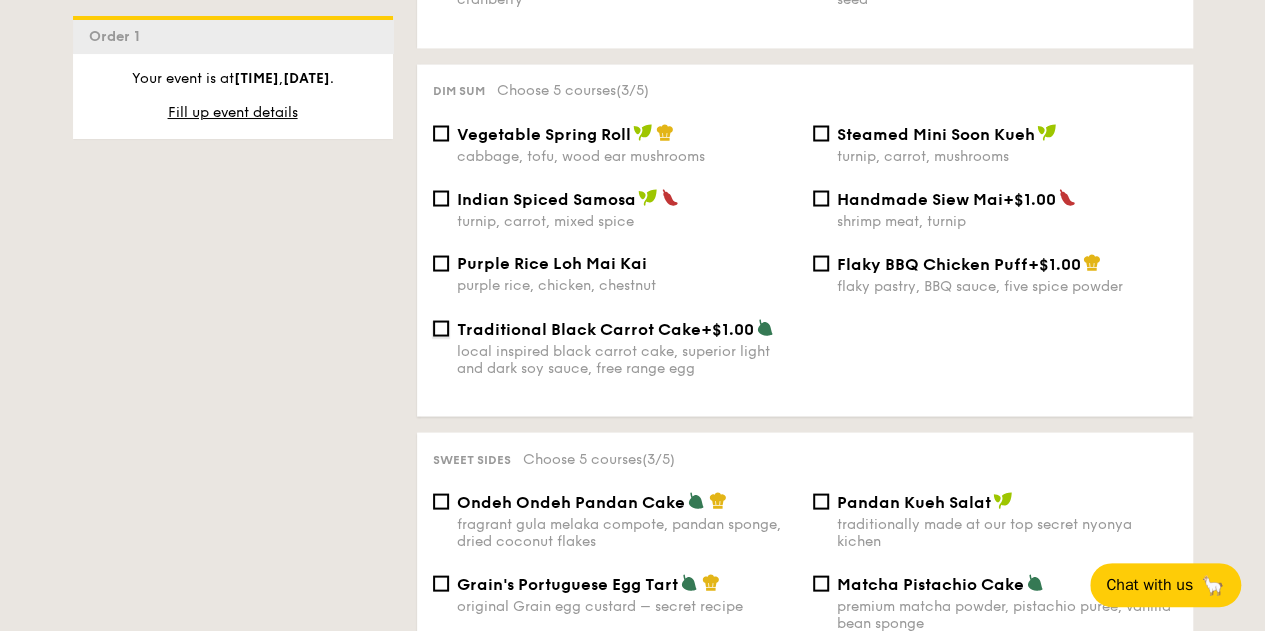 click on "Traditional Black Carrot Cake
+$1.00
local inspired black carrot cake, superior light and dark soy sauce, free range egg" at bounding box center [441, 328] 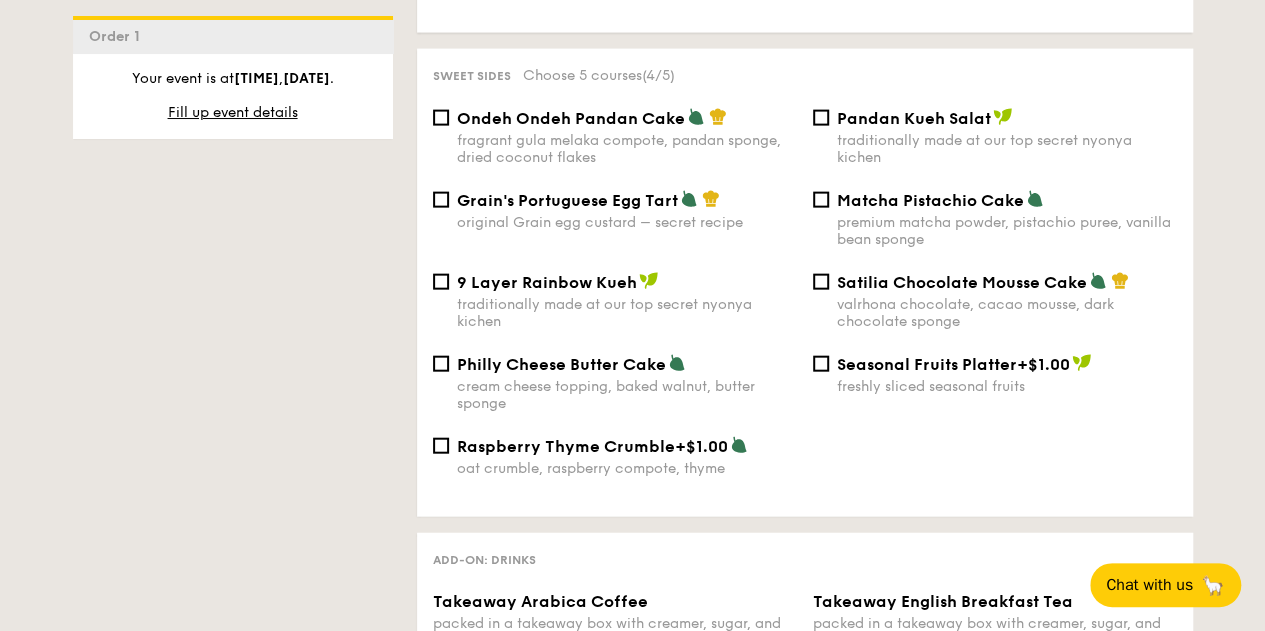 scroll, scrollTop: 2200, scrollLeft: 0, axis: vertical 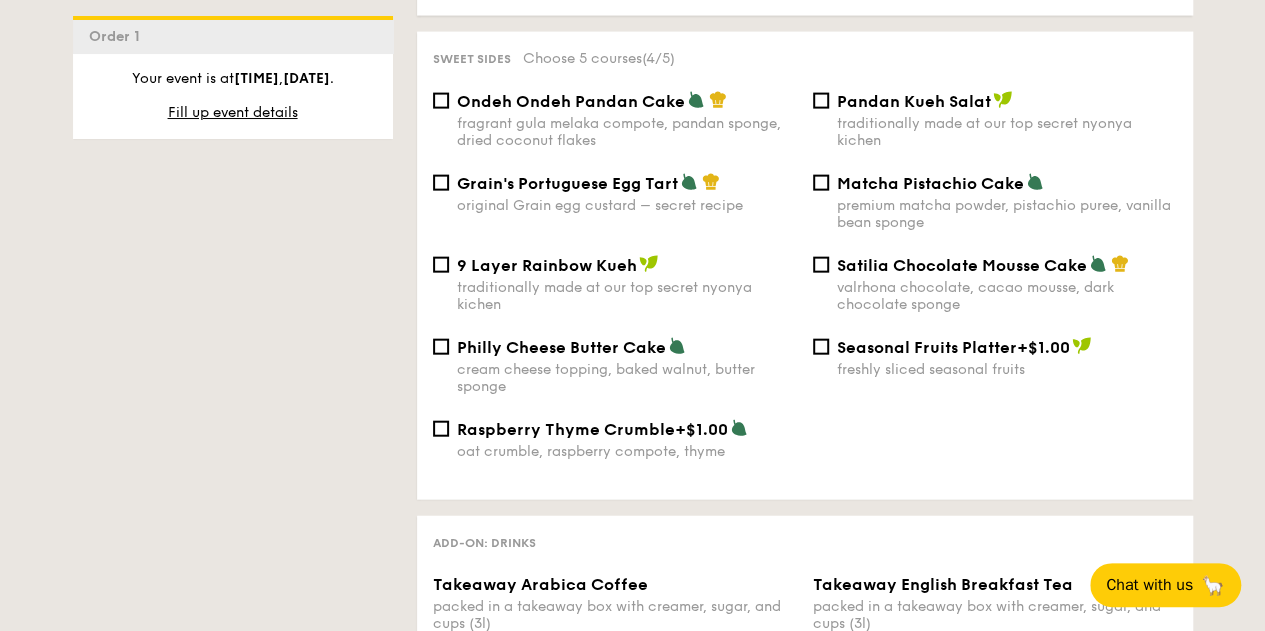 click on "Ondeh Ondeh Pandan Cake" at bounding box center [571, 101] 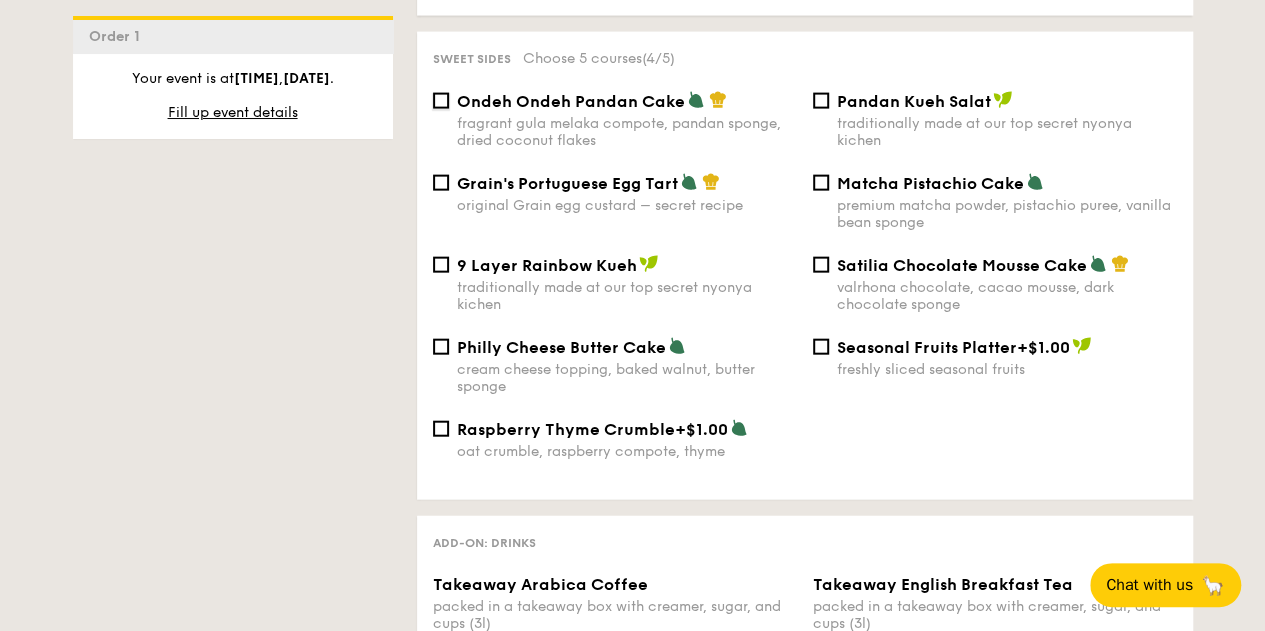 click on "Ondeh Ondeh Pandan Cake fragrant gula melaka compote, pandan sponge, dried coconut flakes" at bounding box center (441, 101) 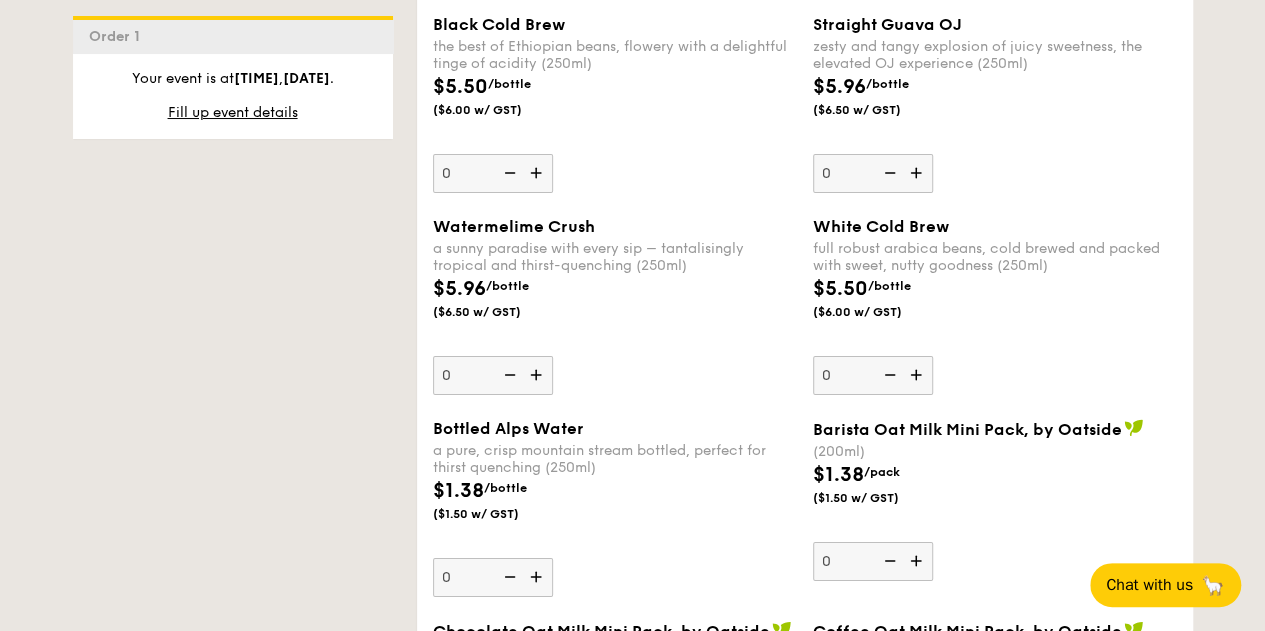 scroll, scrollTop: 3200, scrollLeft: 0, axis: vertical 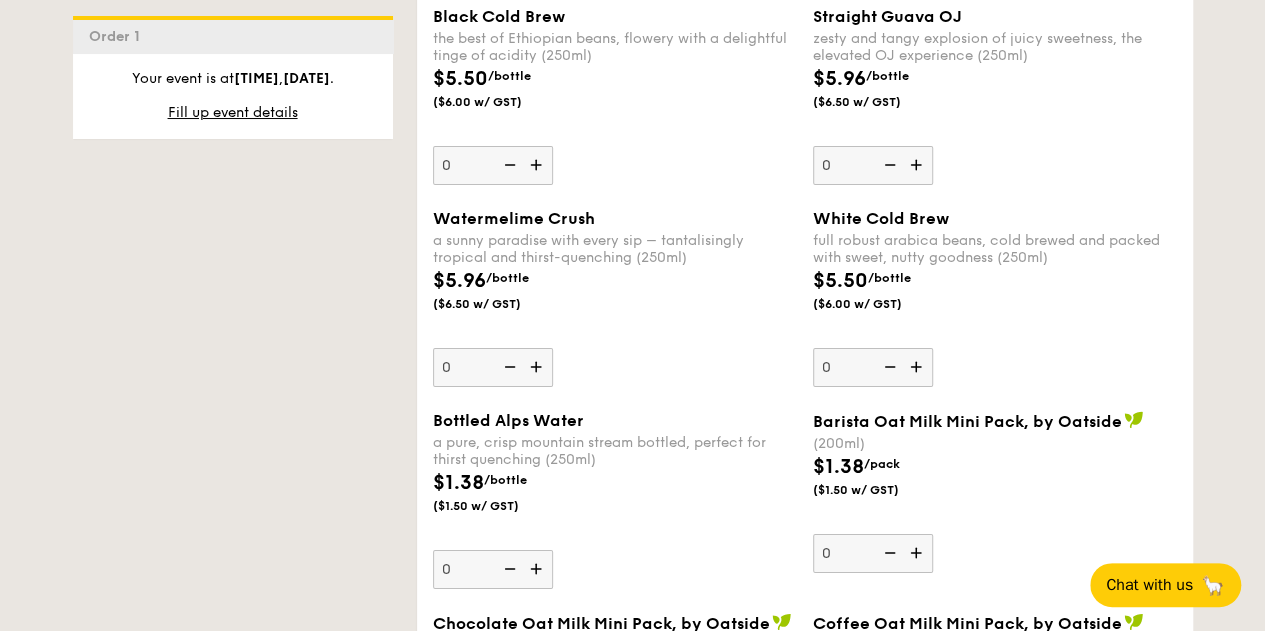 click at bounding box center [538, 367] 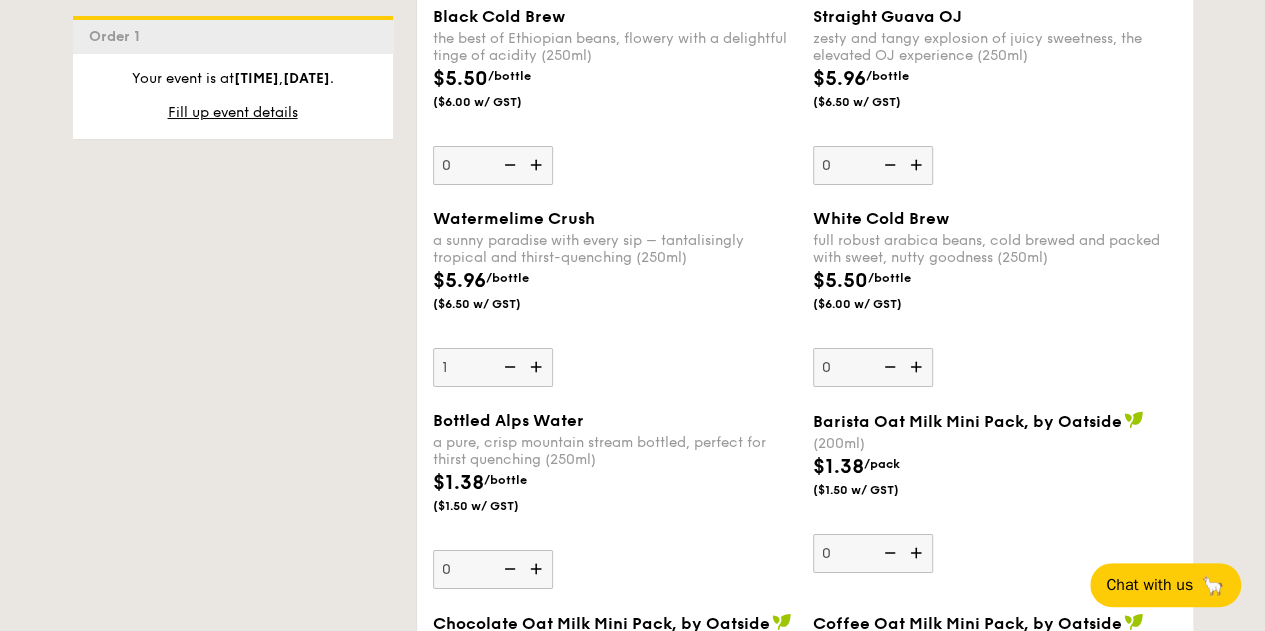 click at bounding box center [538, 367] 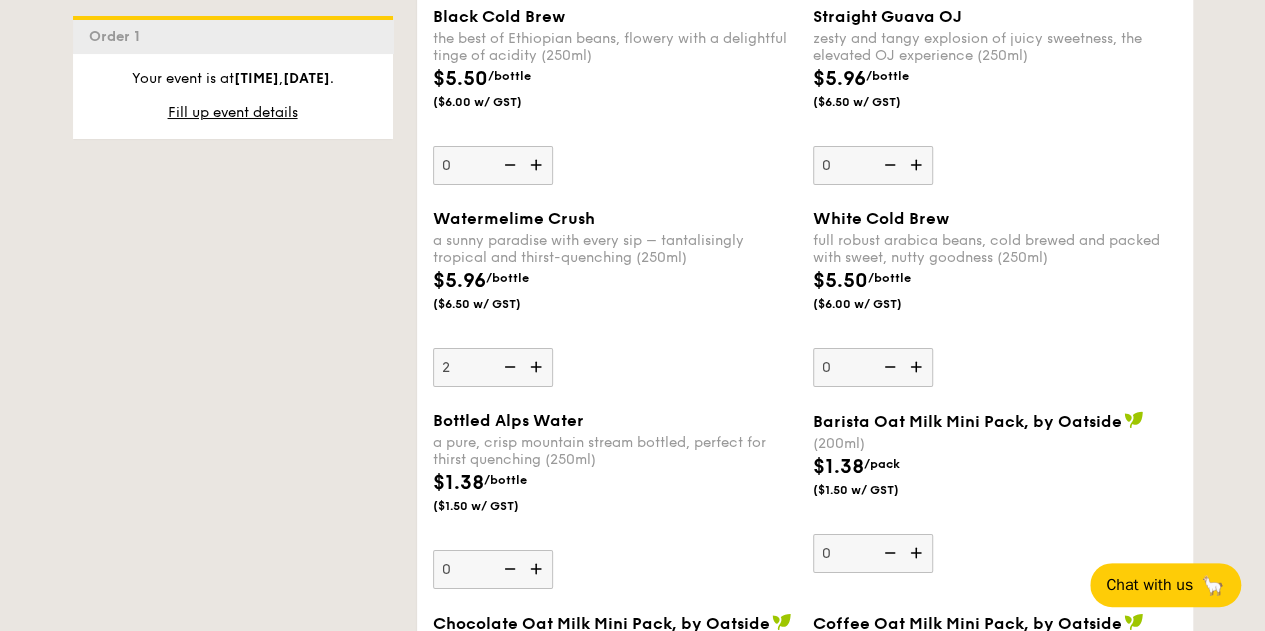 click at bounding box center [538, 367] 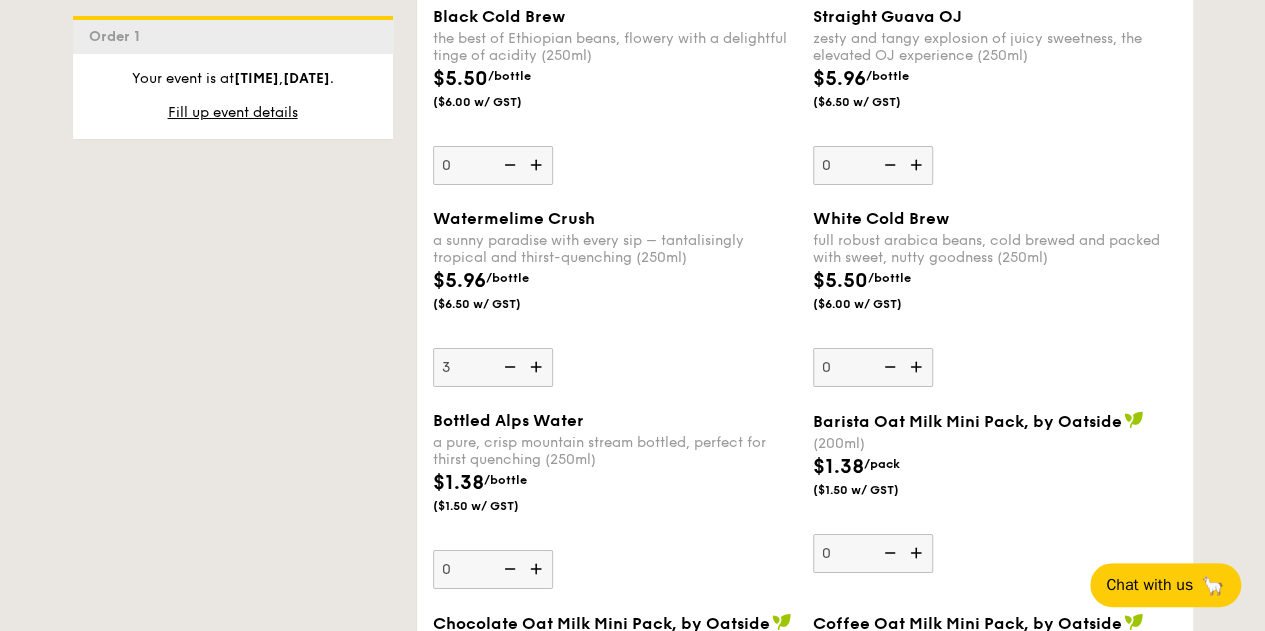 click at bounding box center [538, 367] 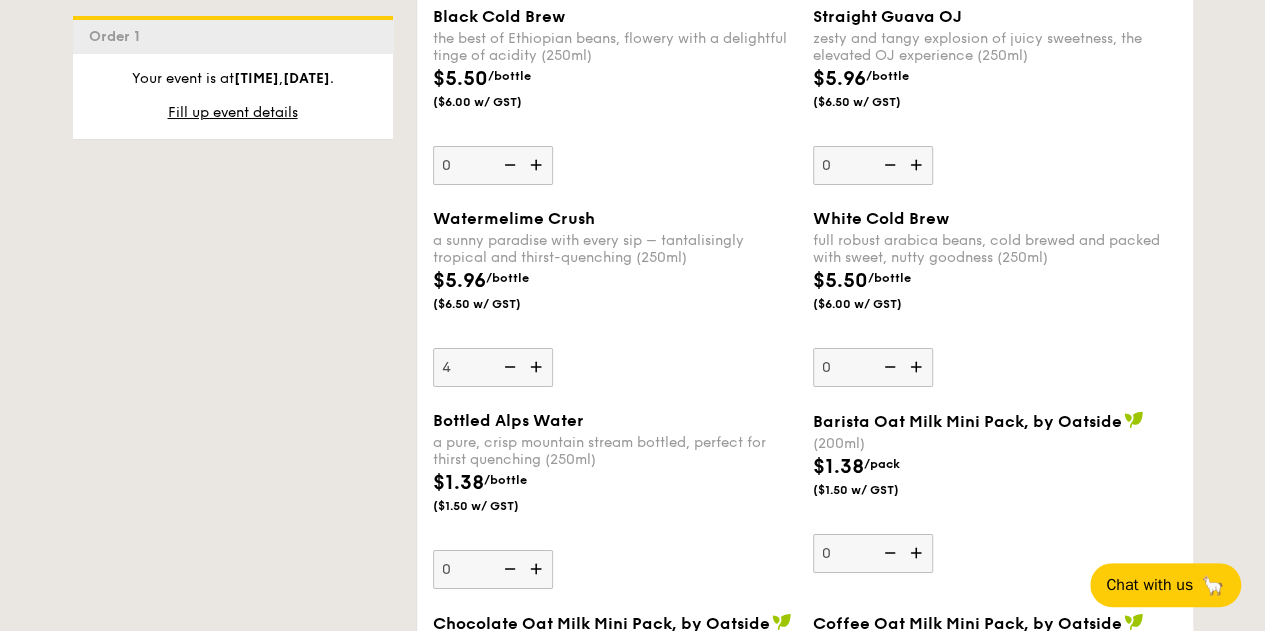 click at bounding box center [538, 367] 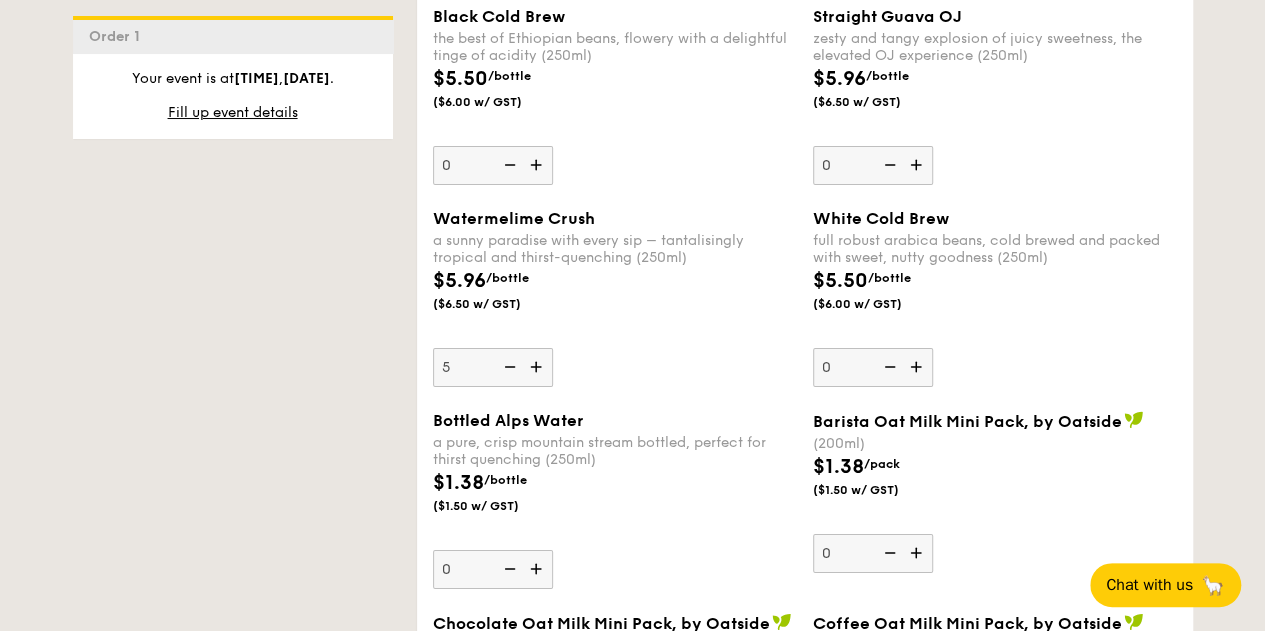 click at bounding box center [538, 367] 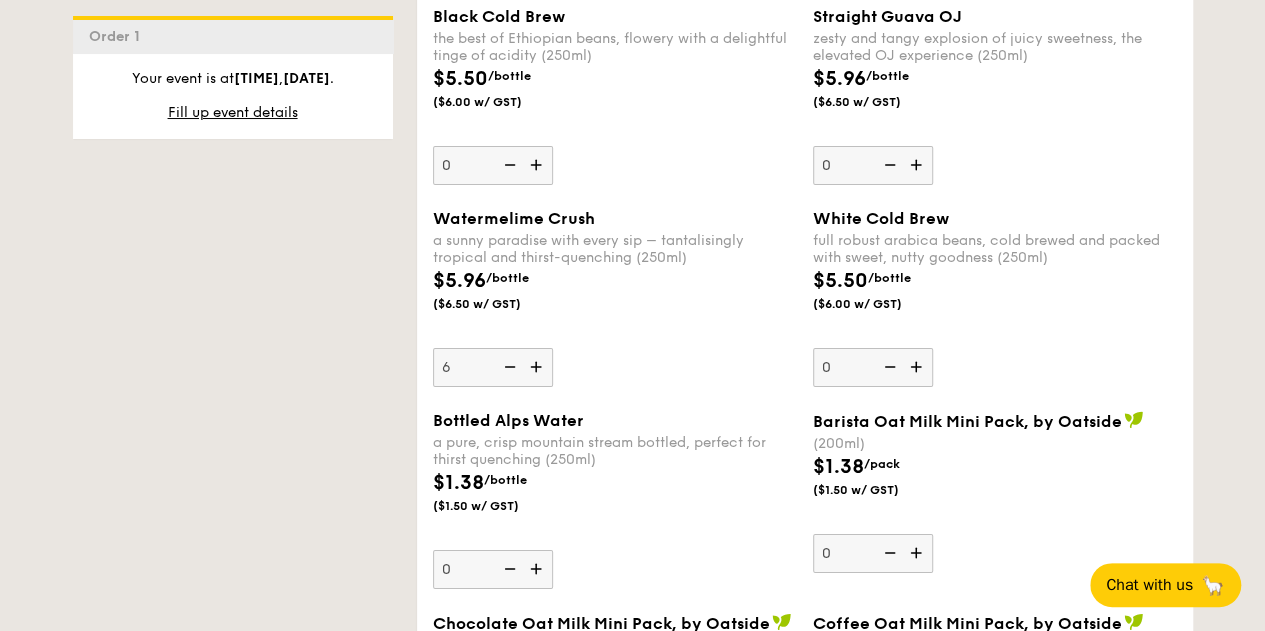 click at bounding box center [538, 367] 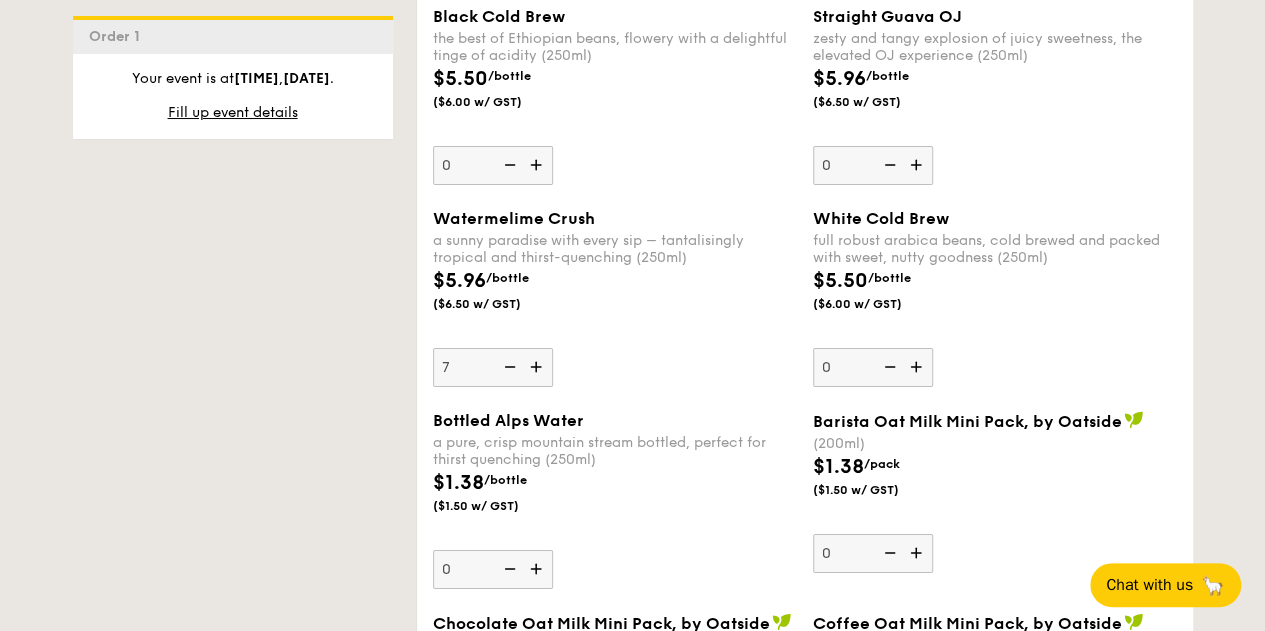 click at bounding box center [538, 367] 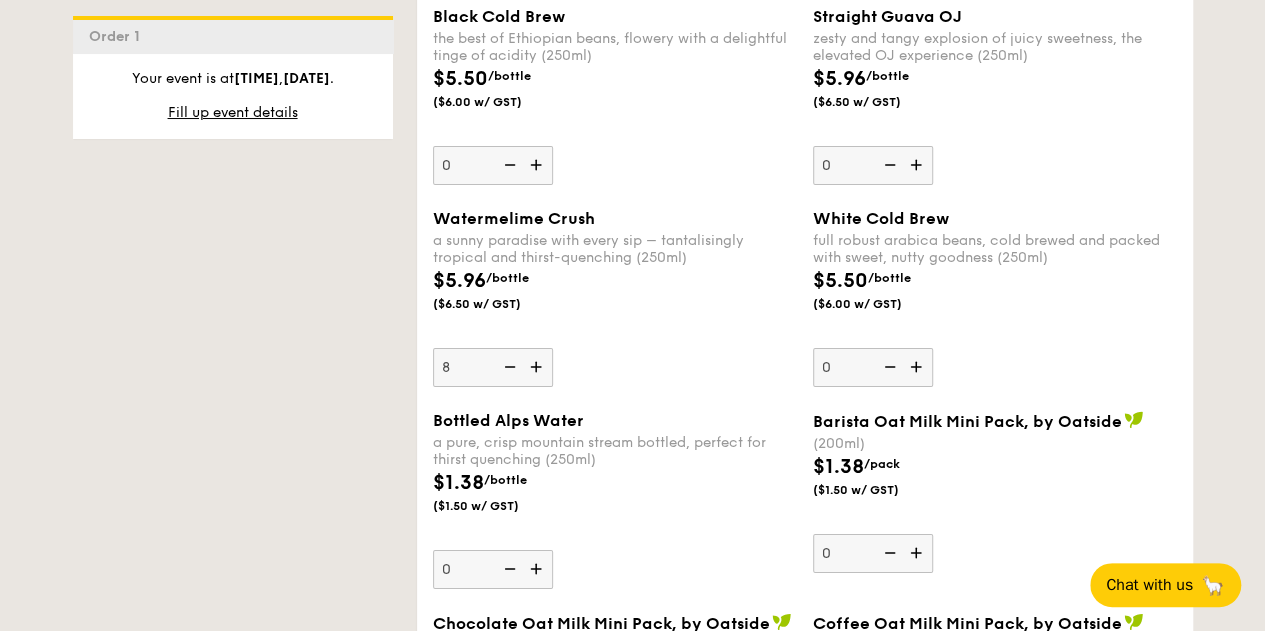 click at bounding box center [538, 367] 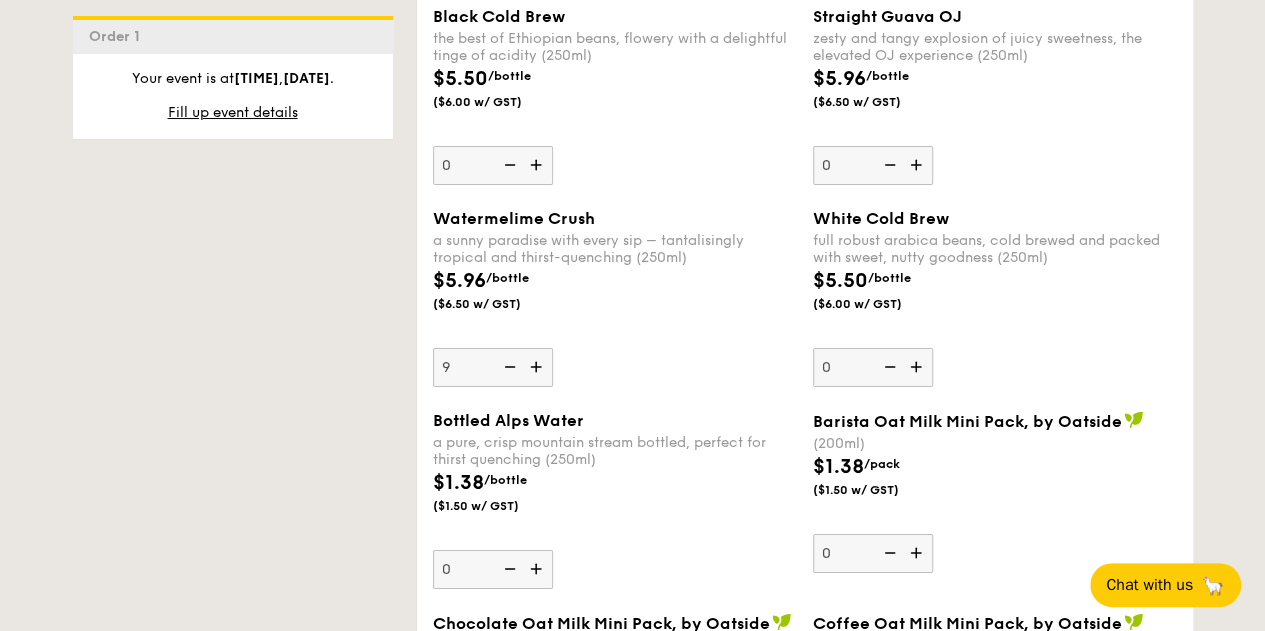 click at bounding box center (538, 367) 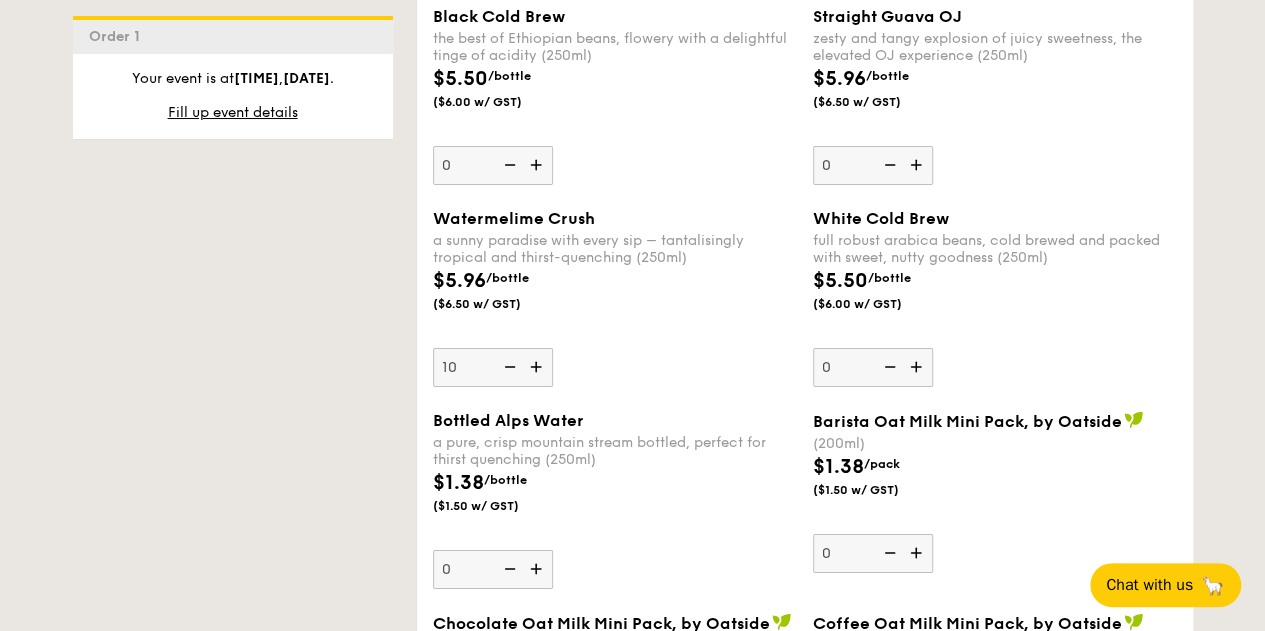 click at bounding box center (538, 367) 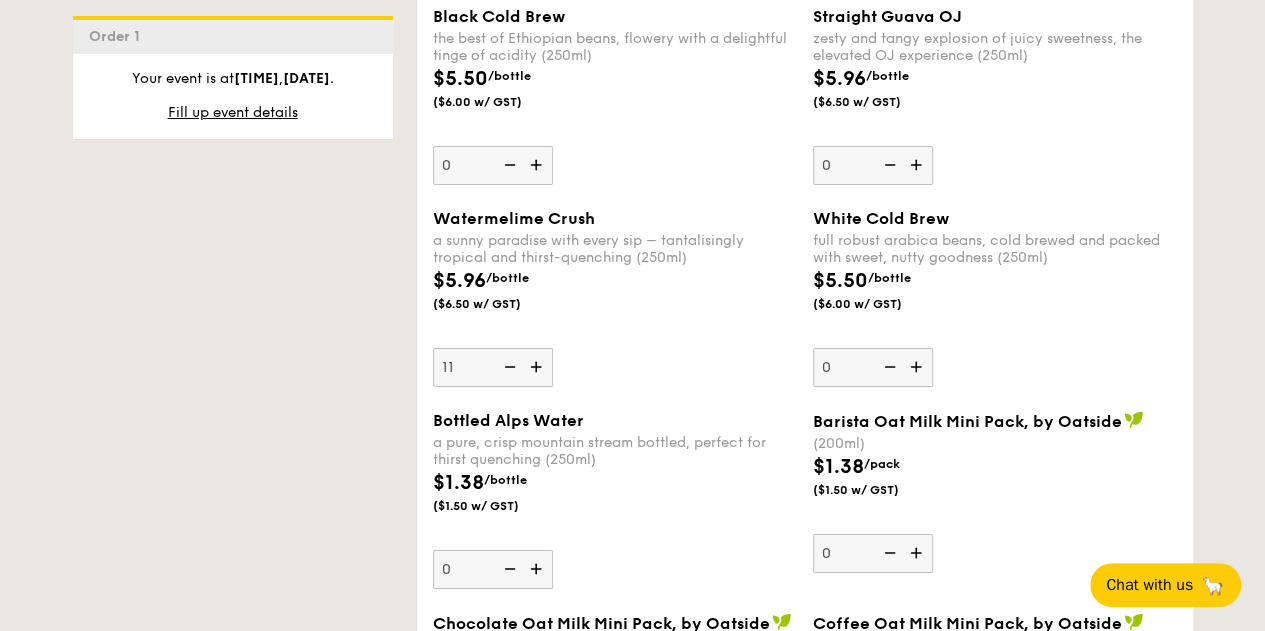 click at bounding box center (538, 367) 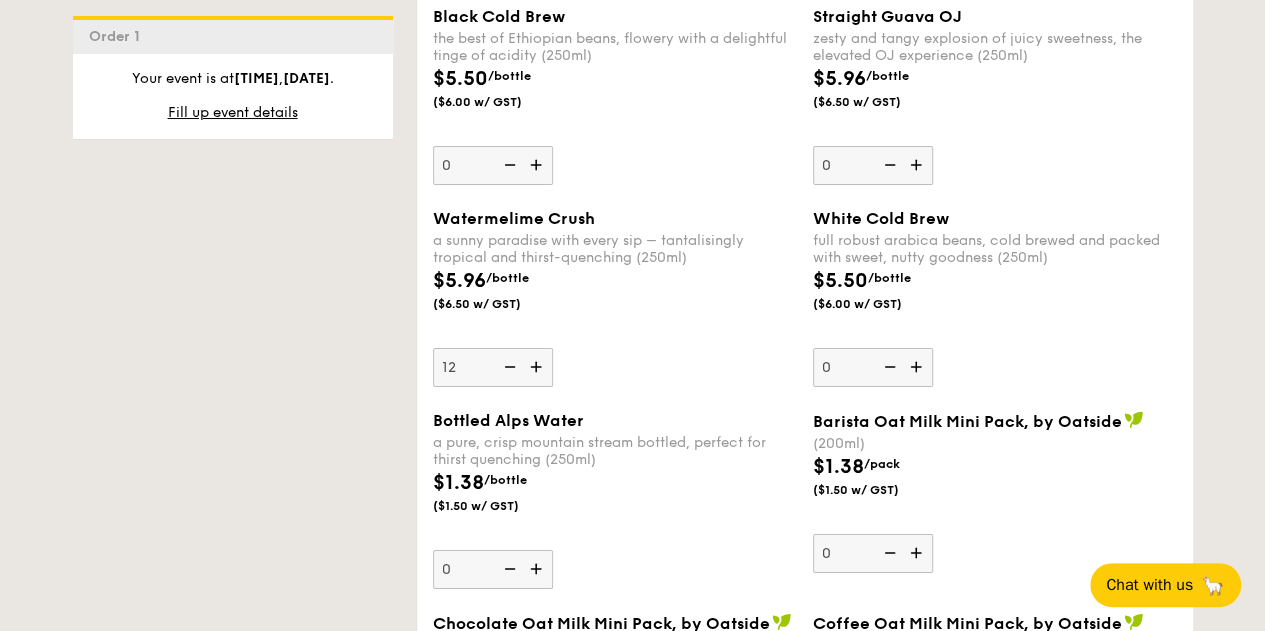 click at bounding box center [538, 367] 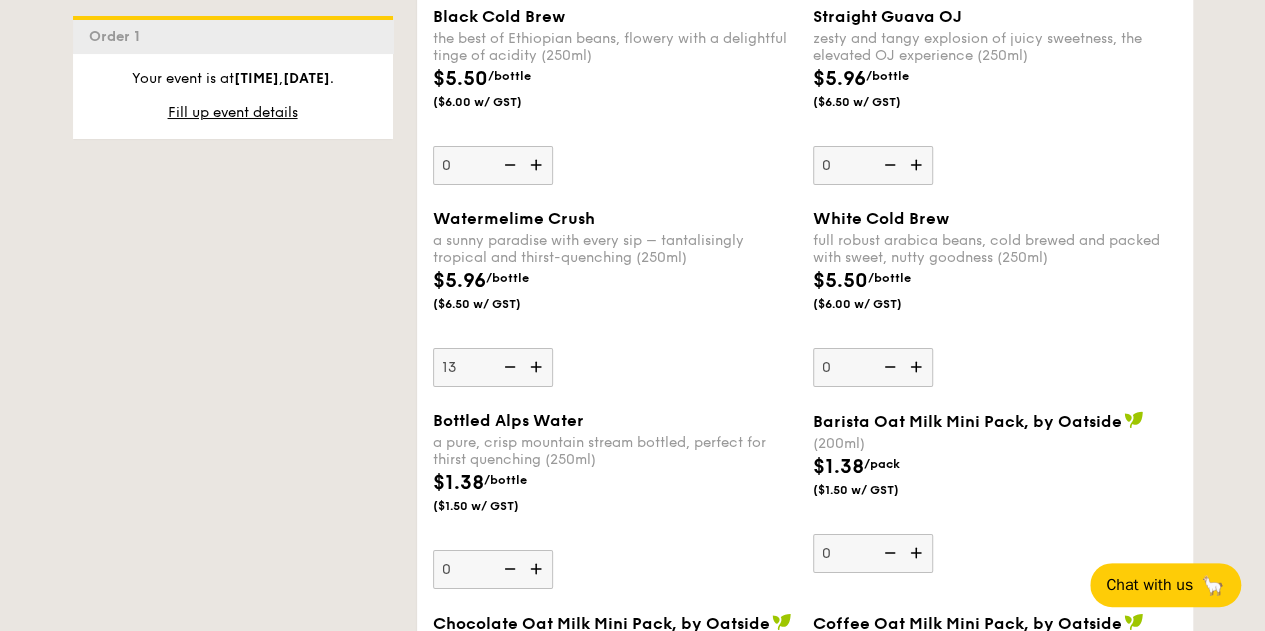 click at bounding box center (538, 367) 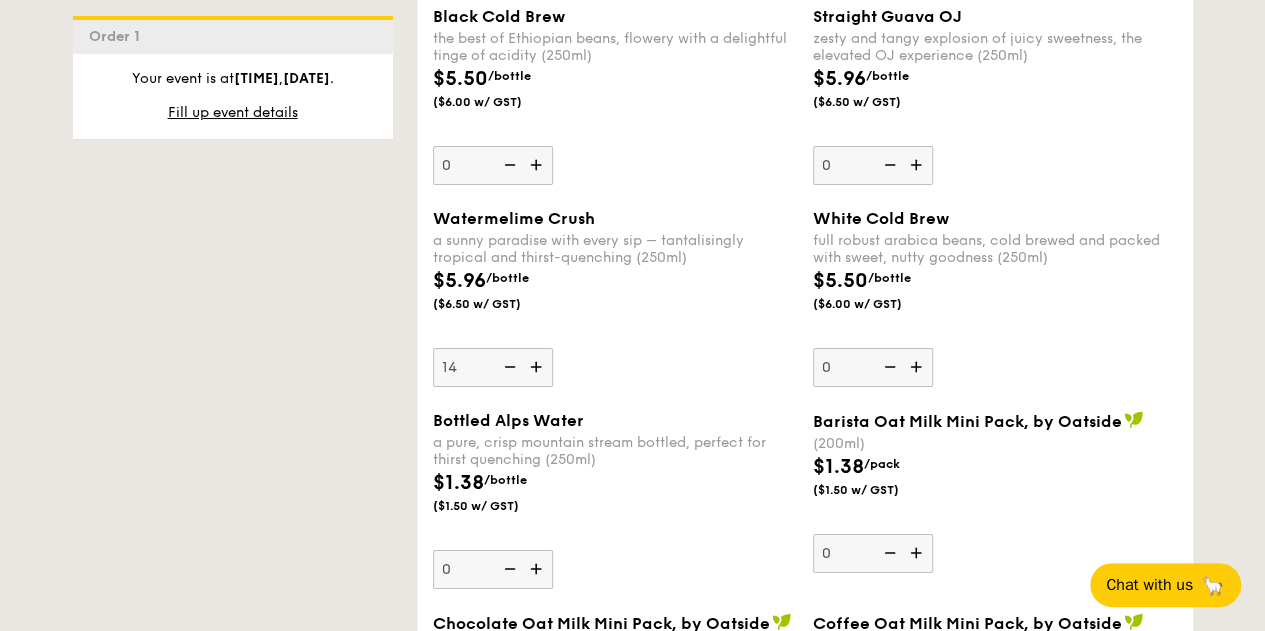 click at bounding box center (538, 367) 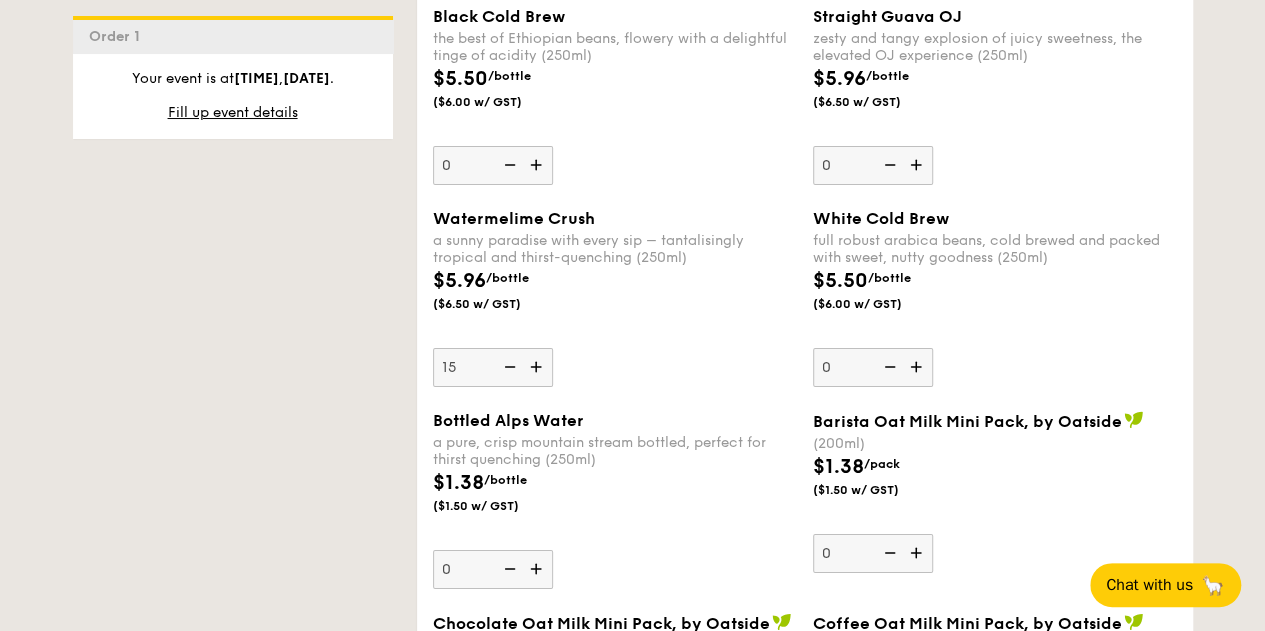 scroll, scrollTop: 3100, scrollLeft: 0, axis: vertical 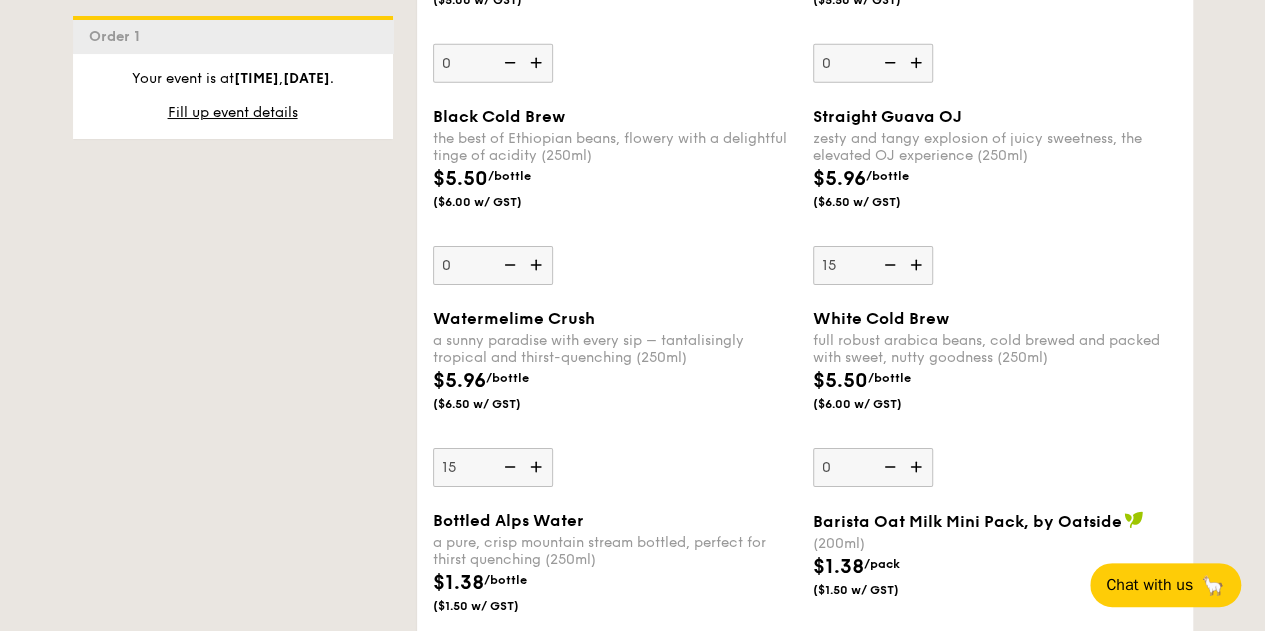 type on "15" 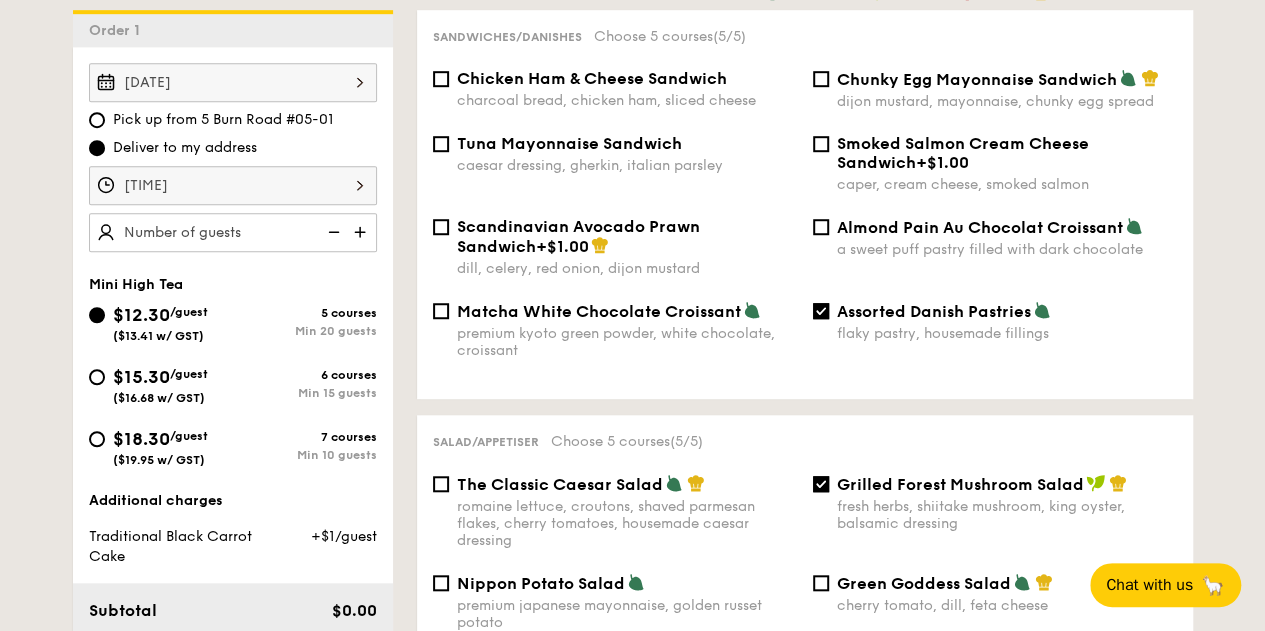 scroll, scrollTop: 500, scrollLeft: 0, axis: vertical 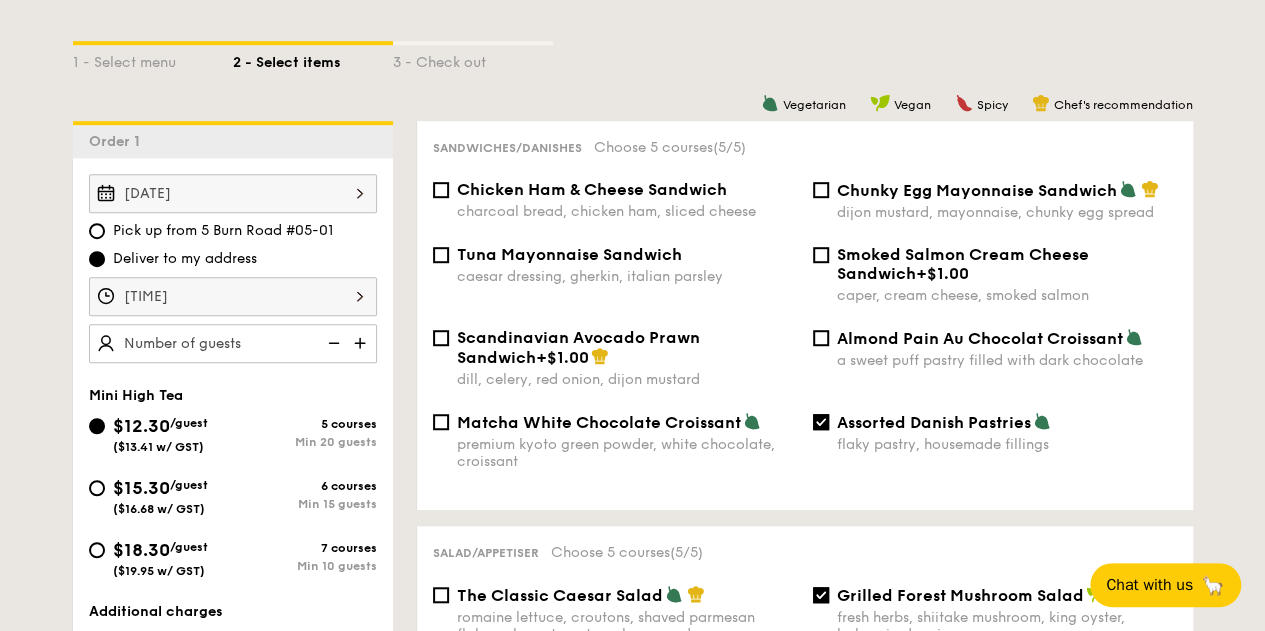 click at bounding box center (362, 343) 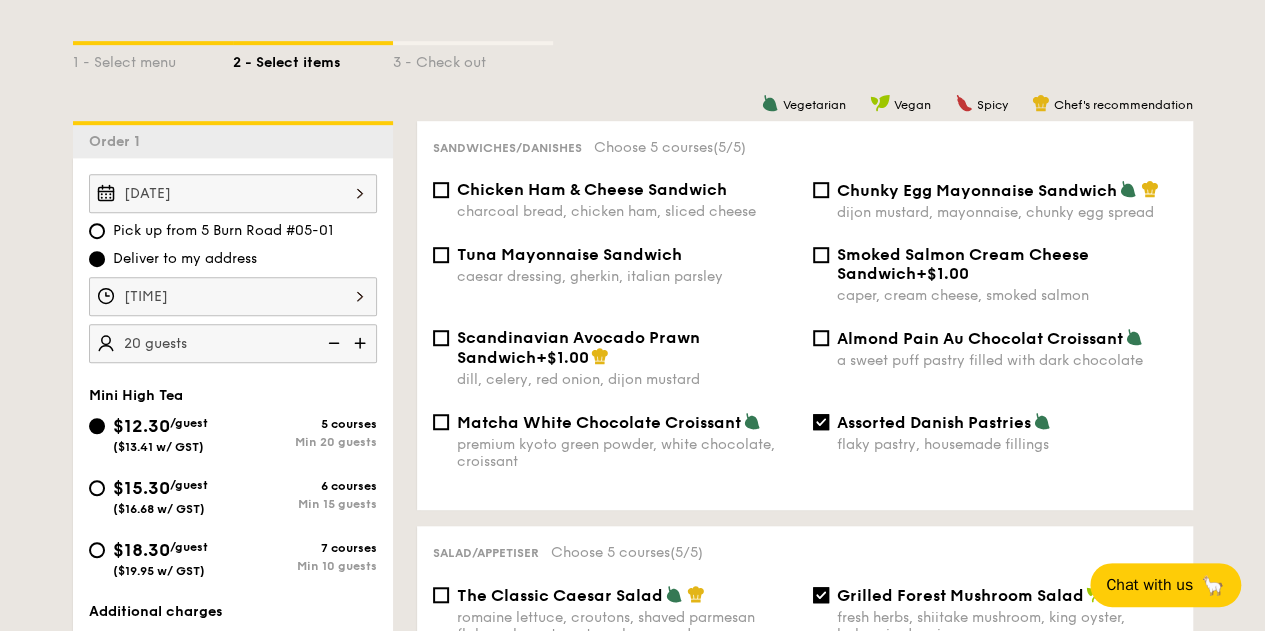 click at bounding box center (362, 343) 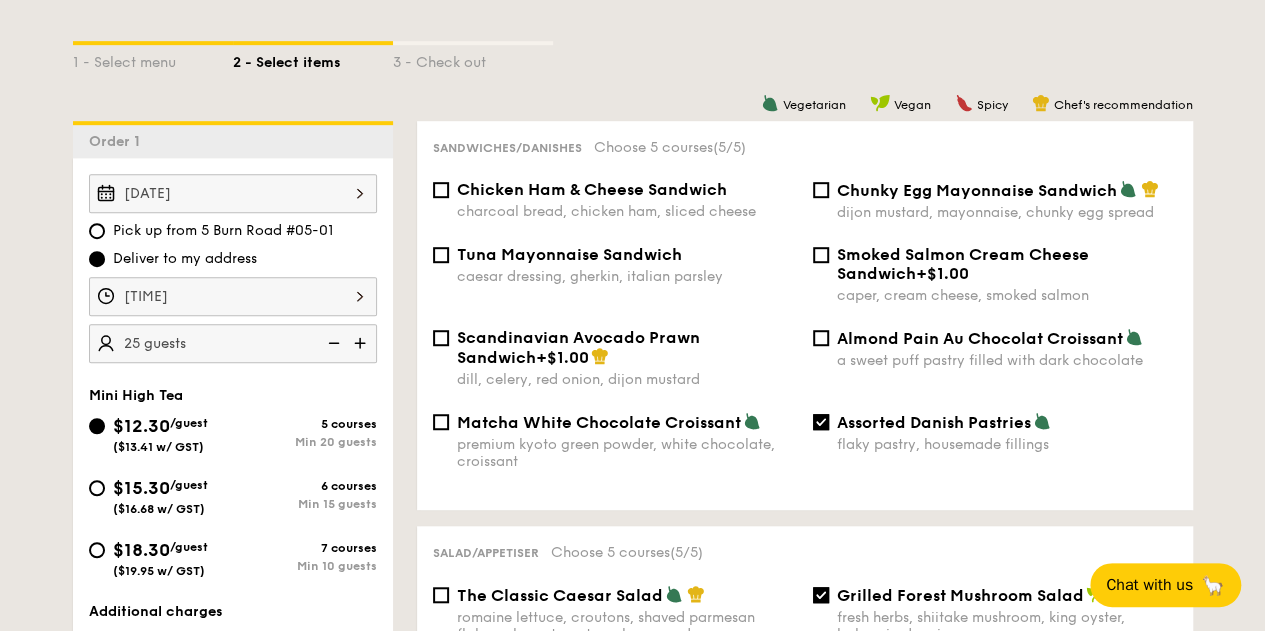 click at bounding box center (362, 343) 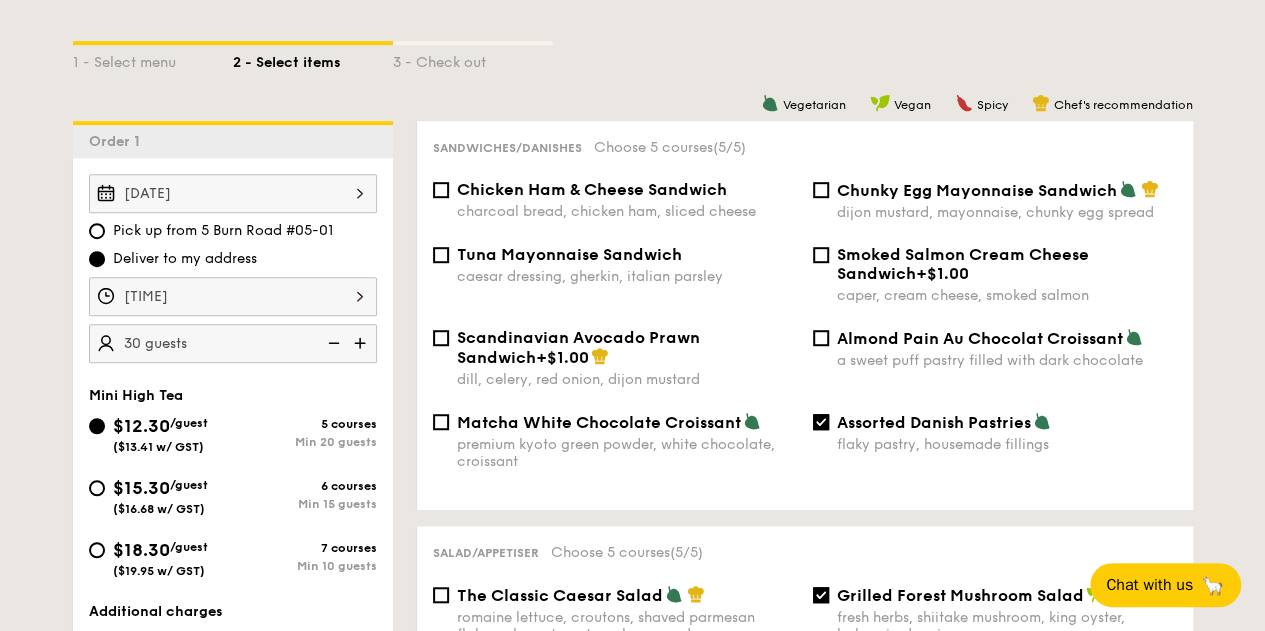 click at bounding box center (362, 343) 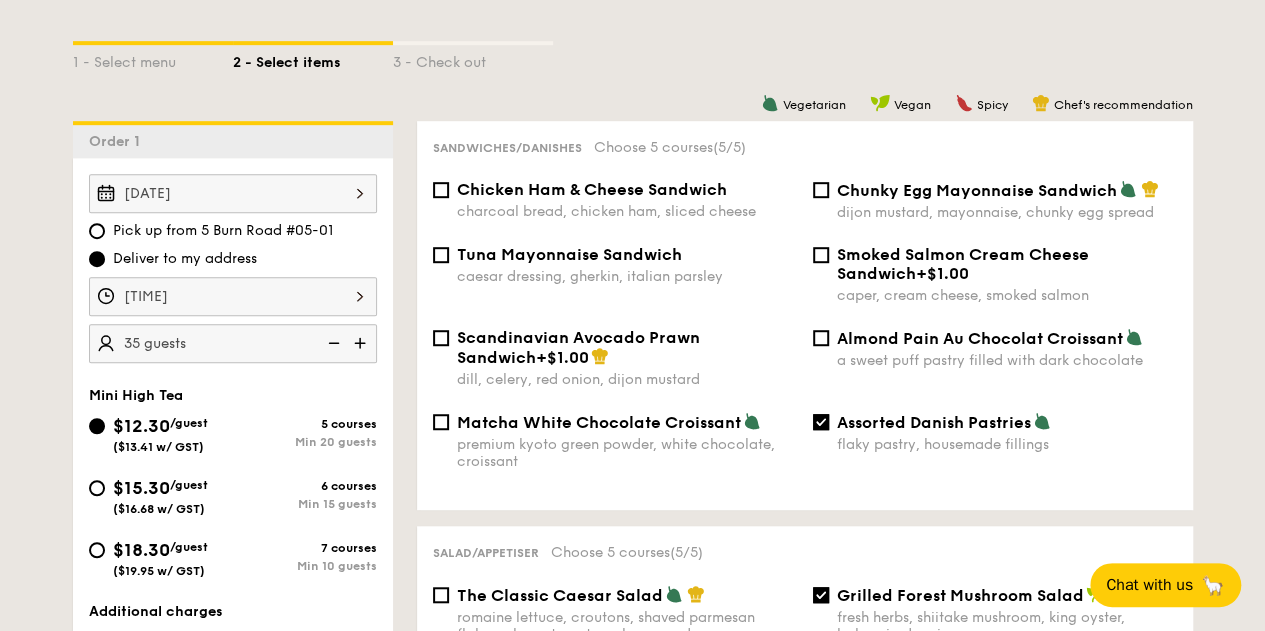 click at bounding box center (362, 343) 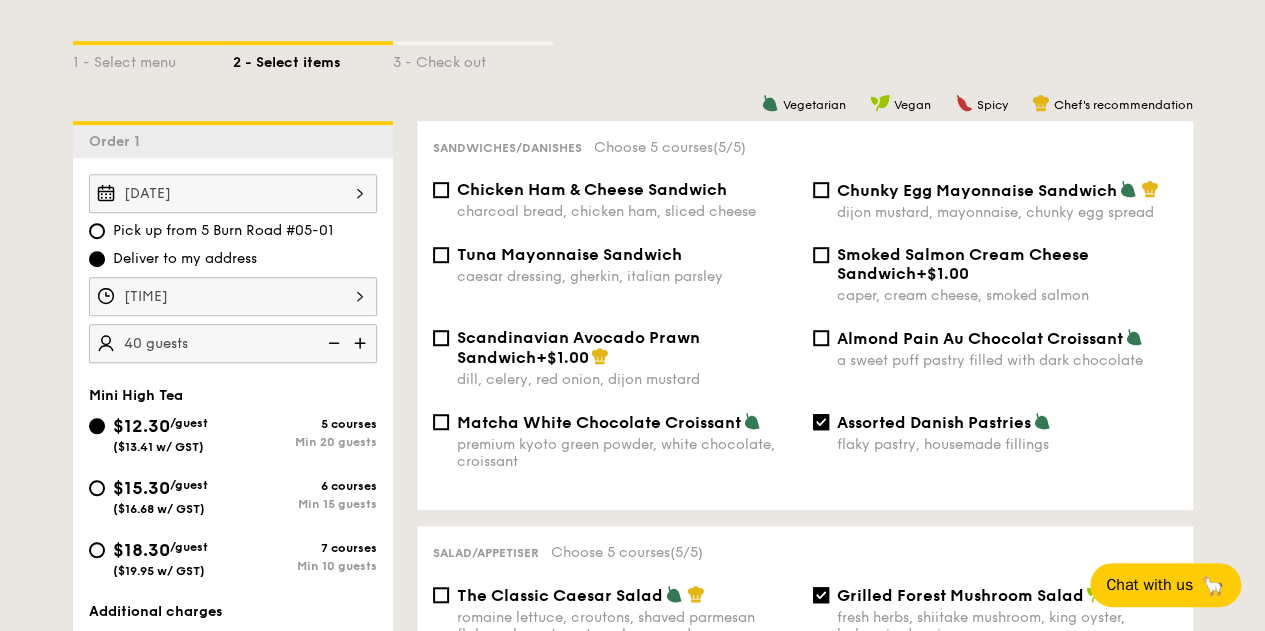 click at bounding box center (362, 343) 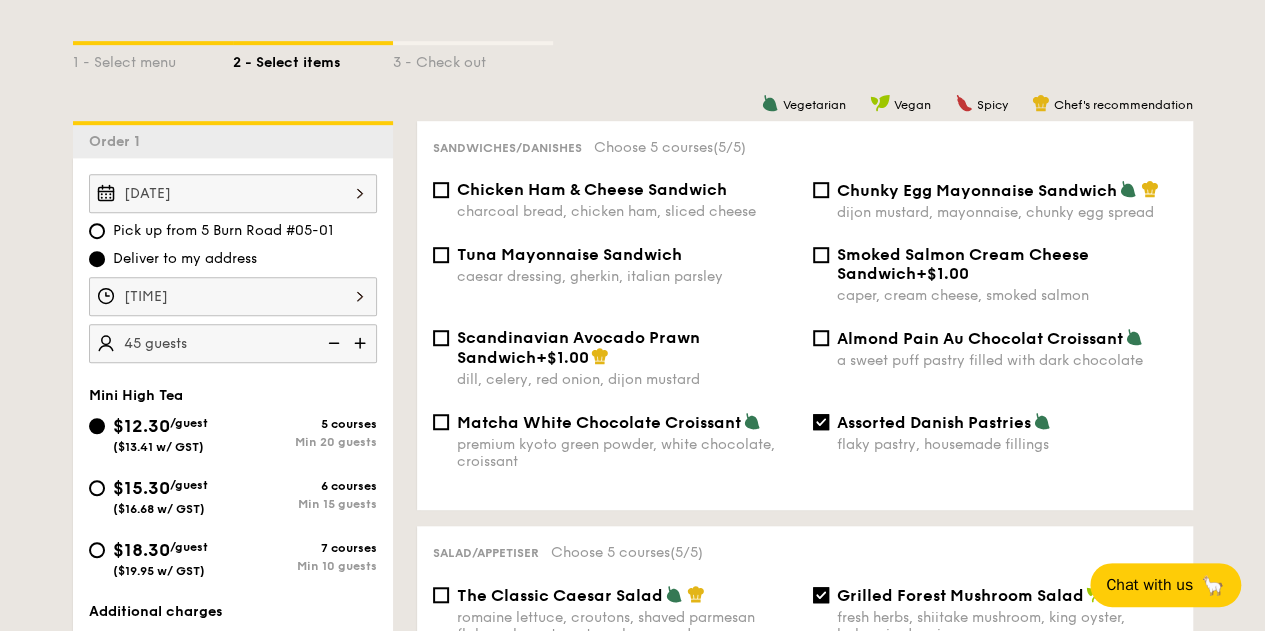 click at bounding box center (362, 343) 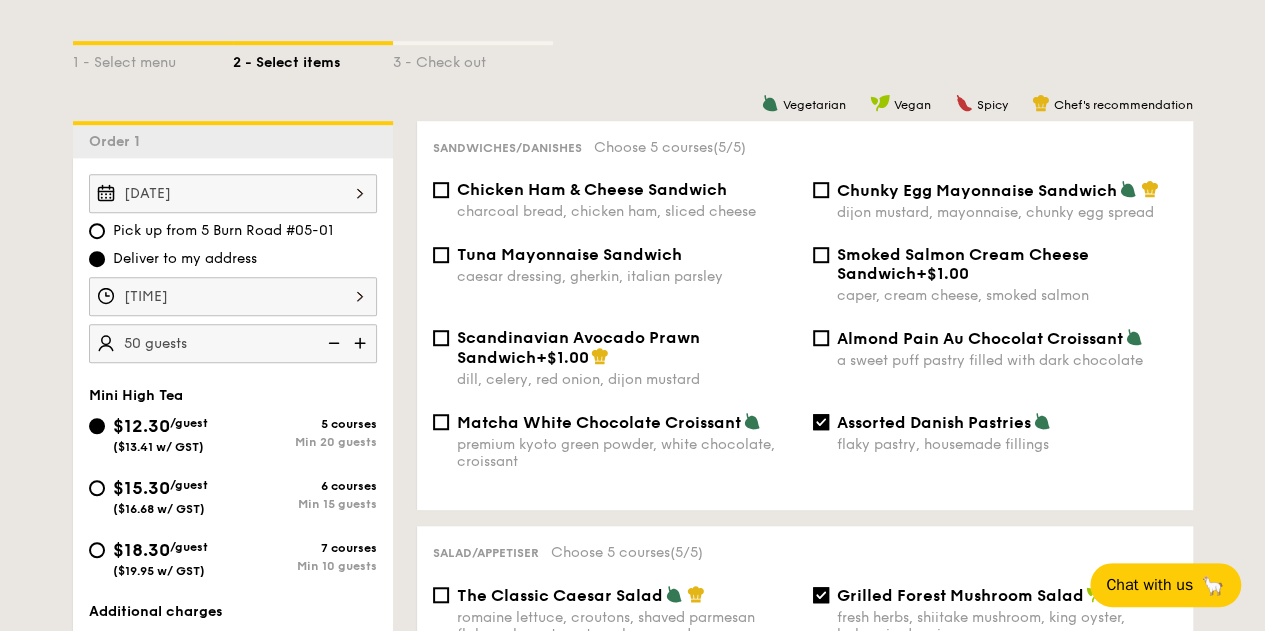 click at bounding box center [362, 343] 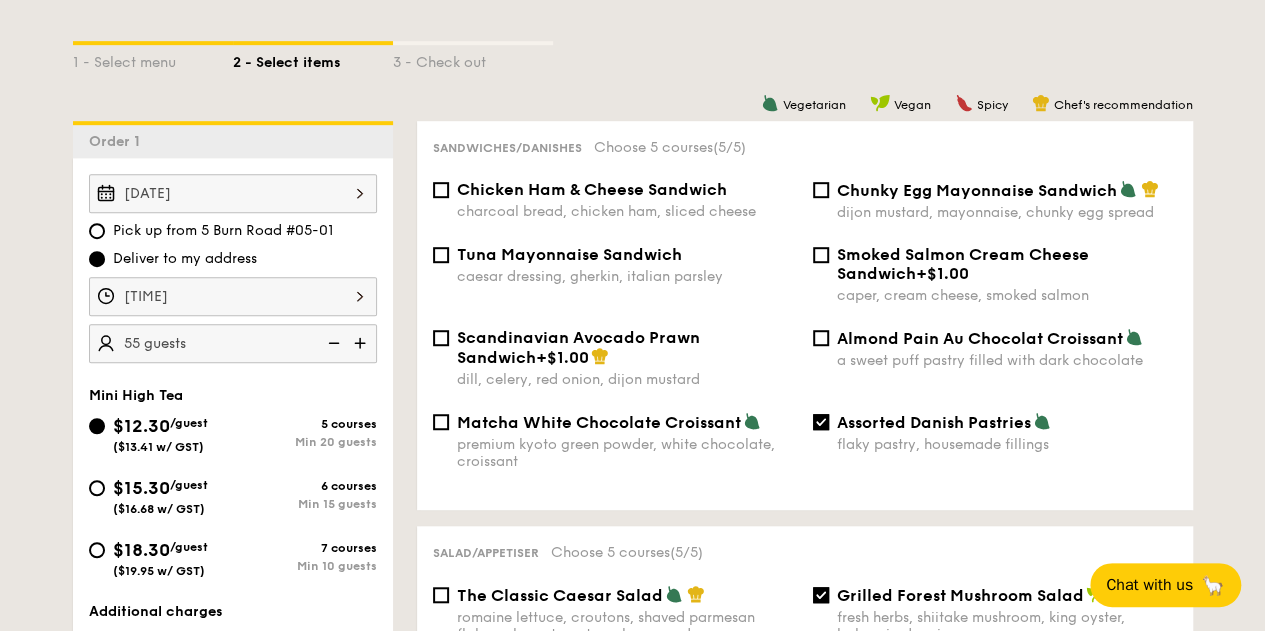 click at bounding box center (362, 343) 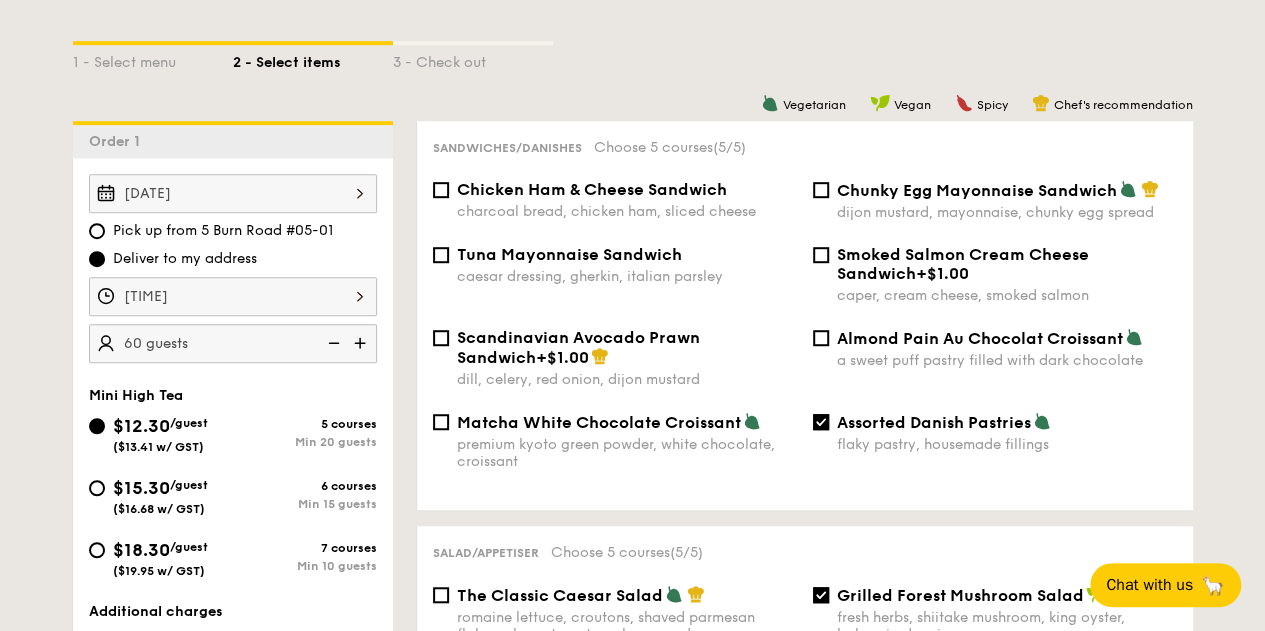 click at bounding box center [362, 343] 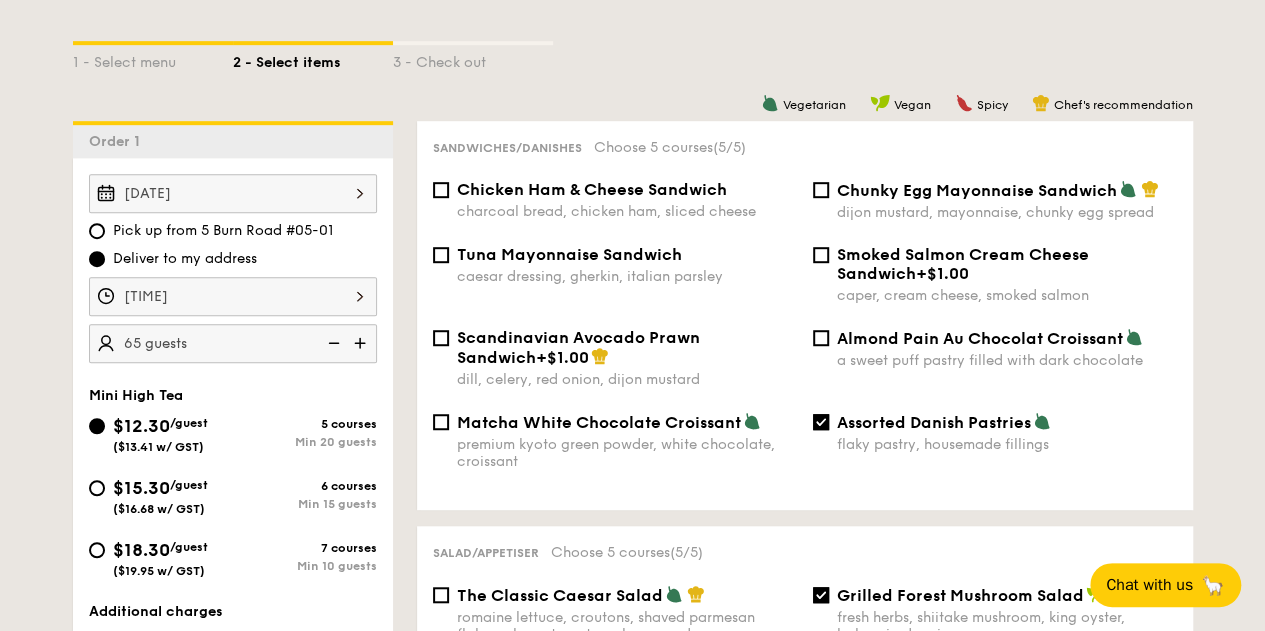 click at bounding box center [362, 343] 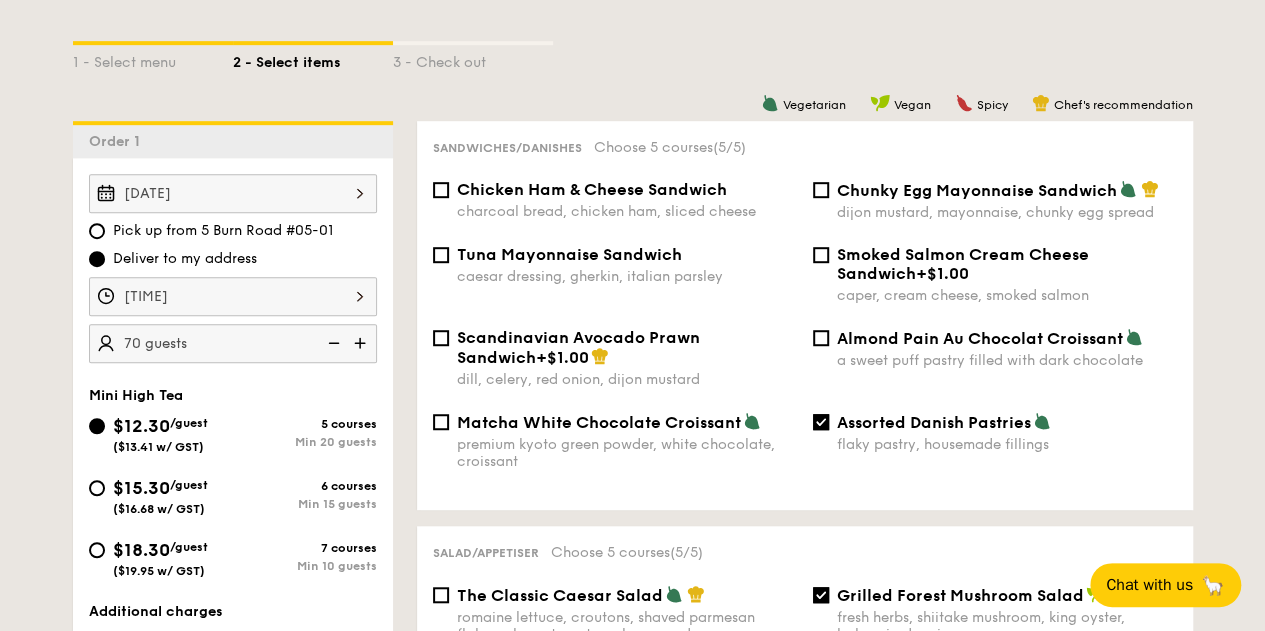 click at bounding box center [362, 343] 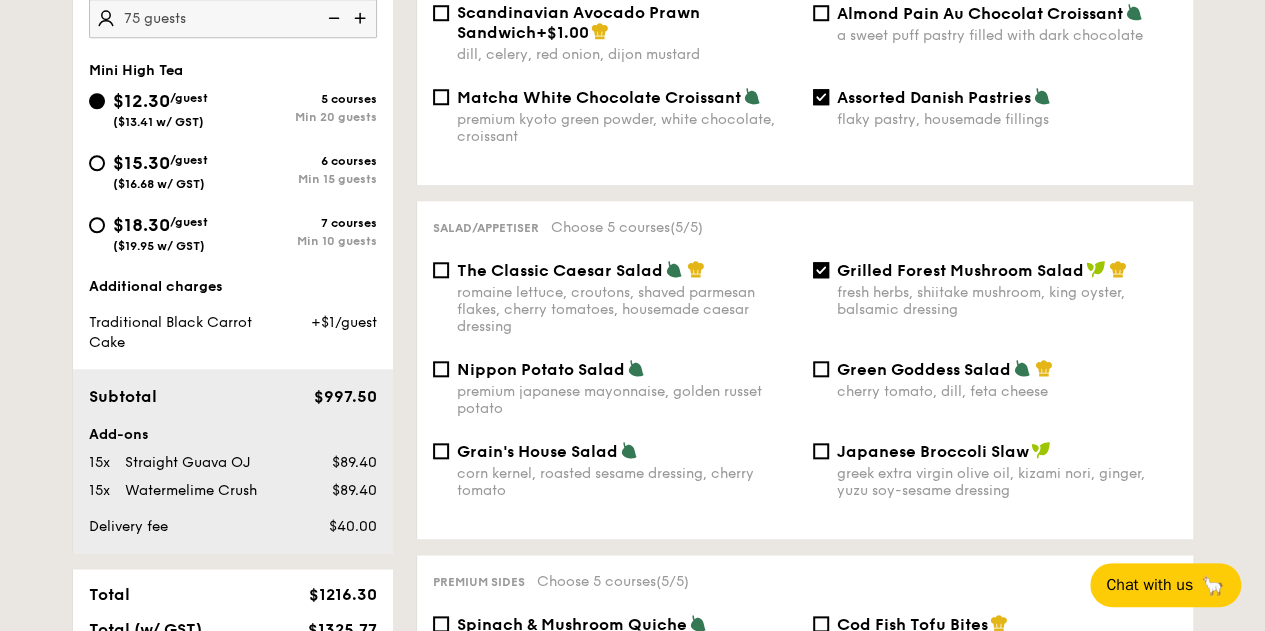 scroll, scrollTop: 800, scrollLeft: 0, axis: vertical 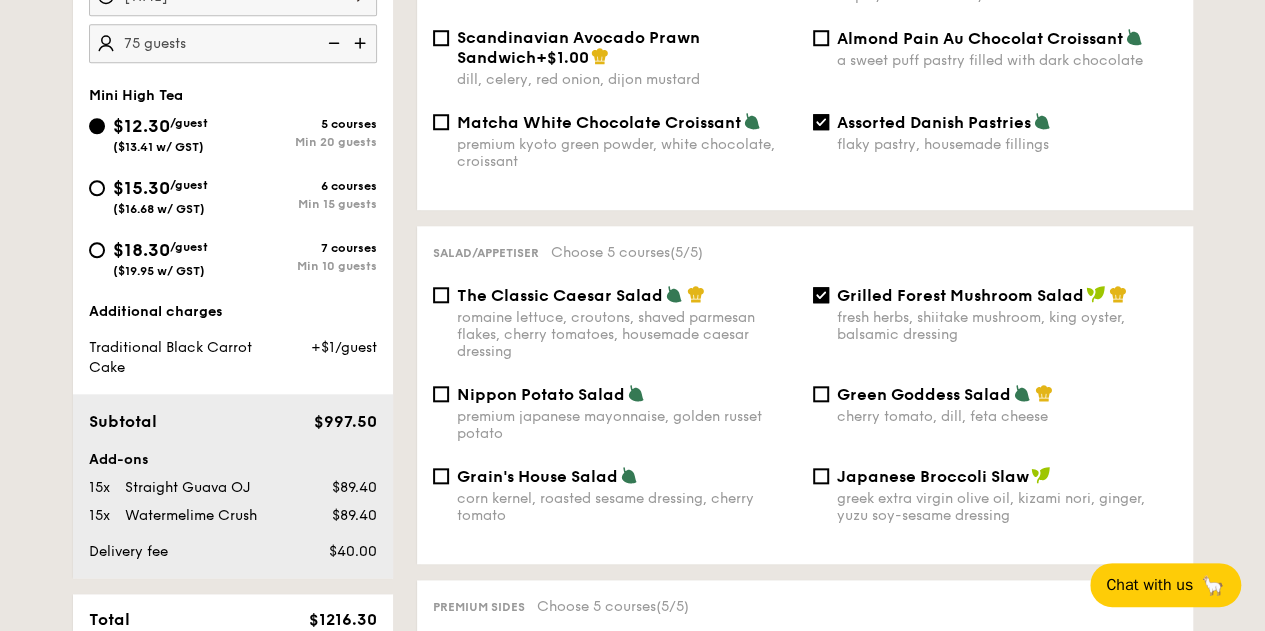 click on "Grain's House Salad" at bounding box center (537, 476) 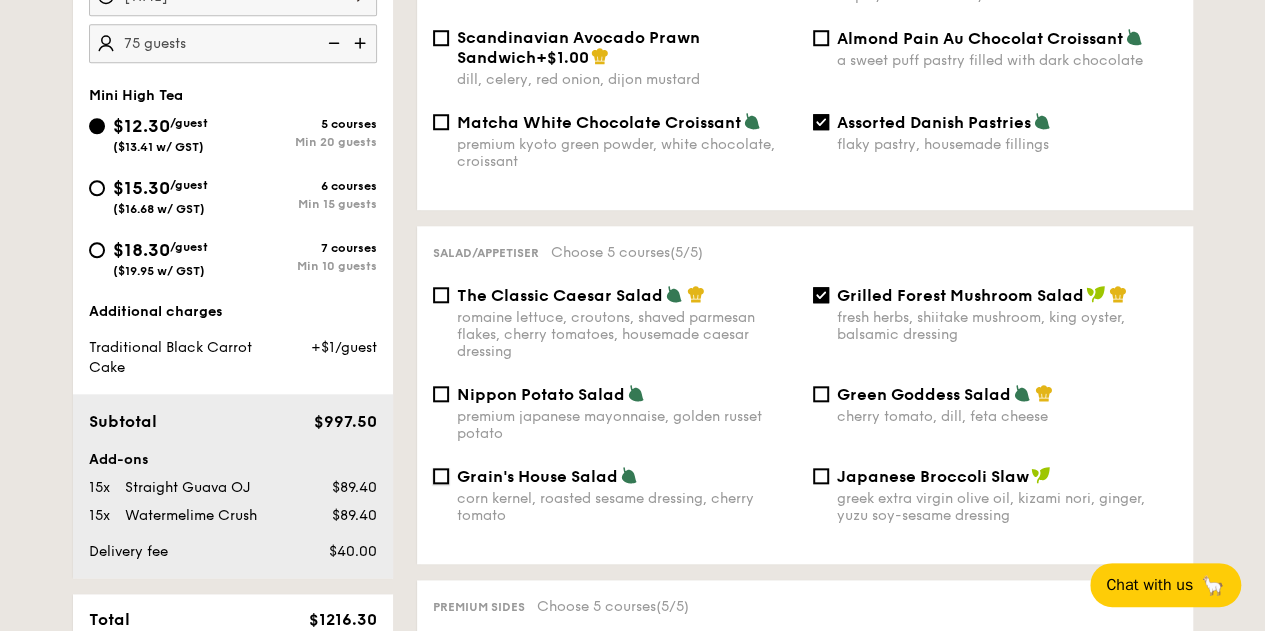 click on "Grain's House Salad corn kernel, roasted sesame dressing, cherry tomato" at bounding box center (441, 476) 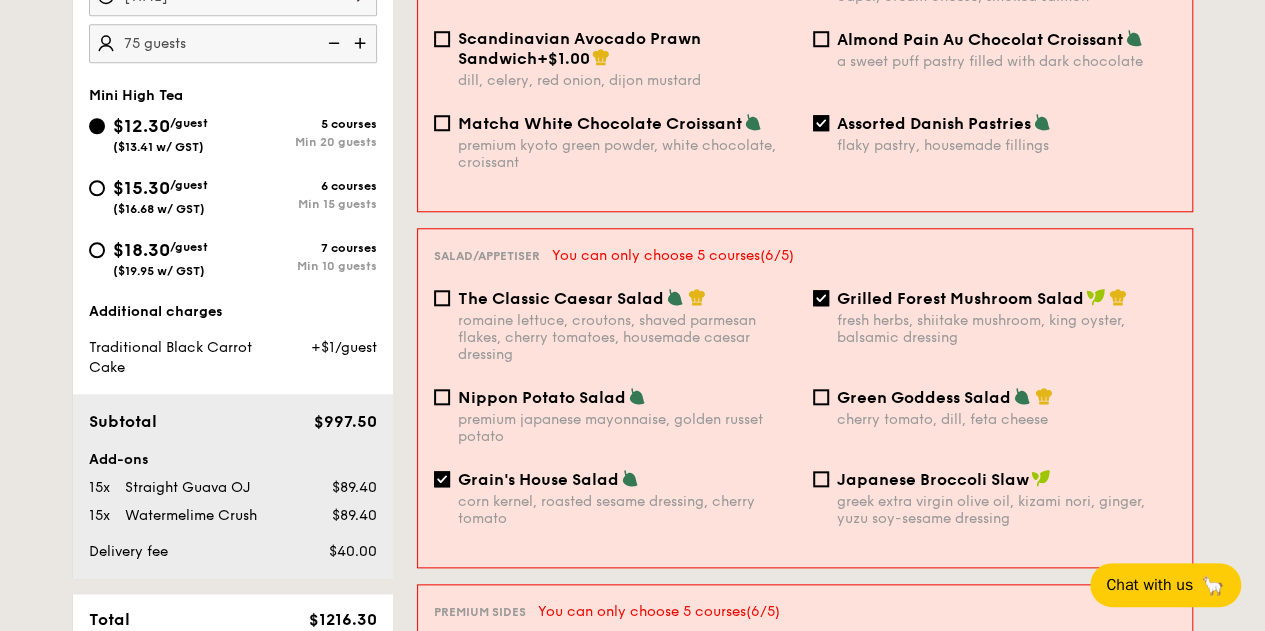 click on "Grain's House Salad" at bounding box center (538, 479) 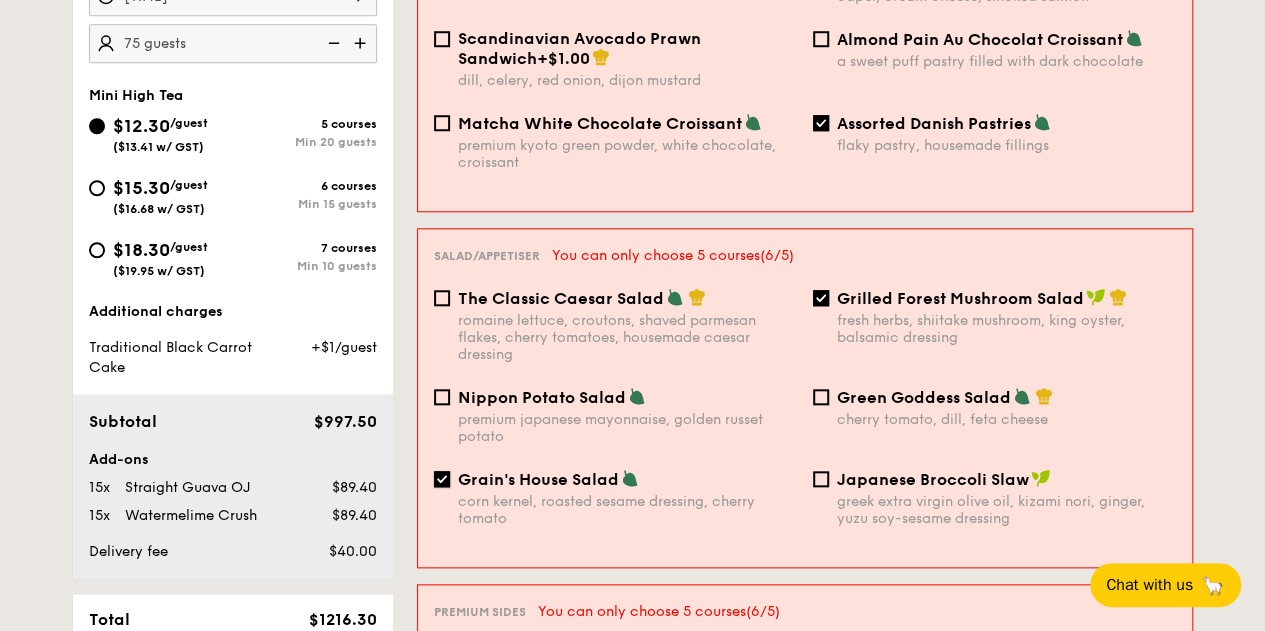 click on "Grain's House Salad corn kernel, roasted sesame dressing, cherry tomato" at bounding box center [442, 479] 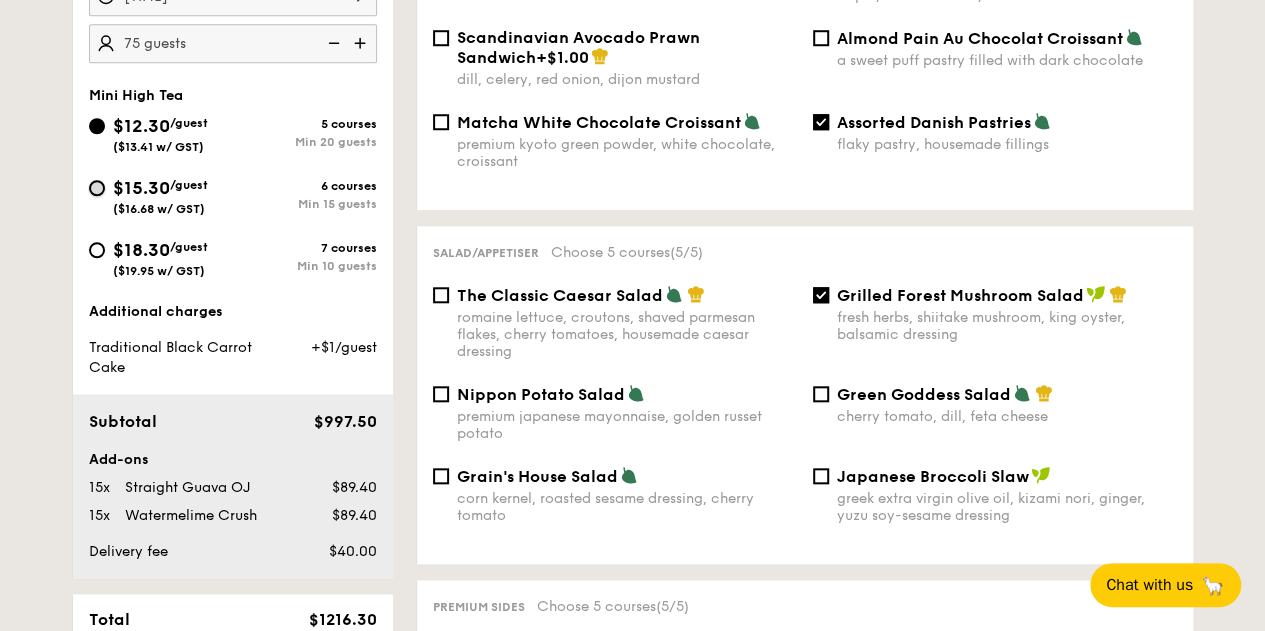 click on "$15.30
/guest
($16.68 w/ GST)
6 courses
Min 15 guests" at bounding box center (97, 188) 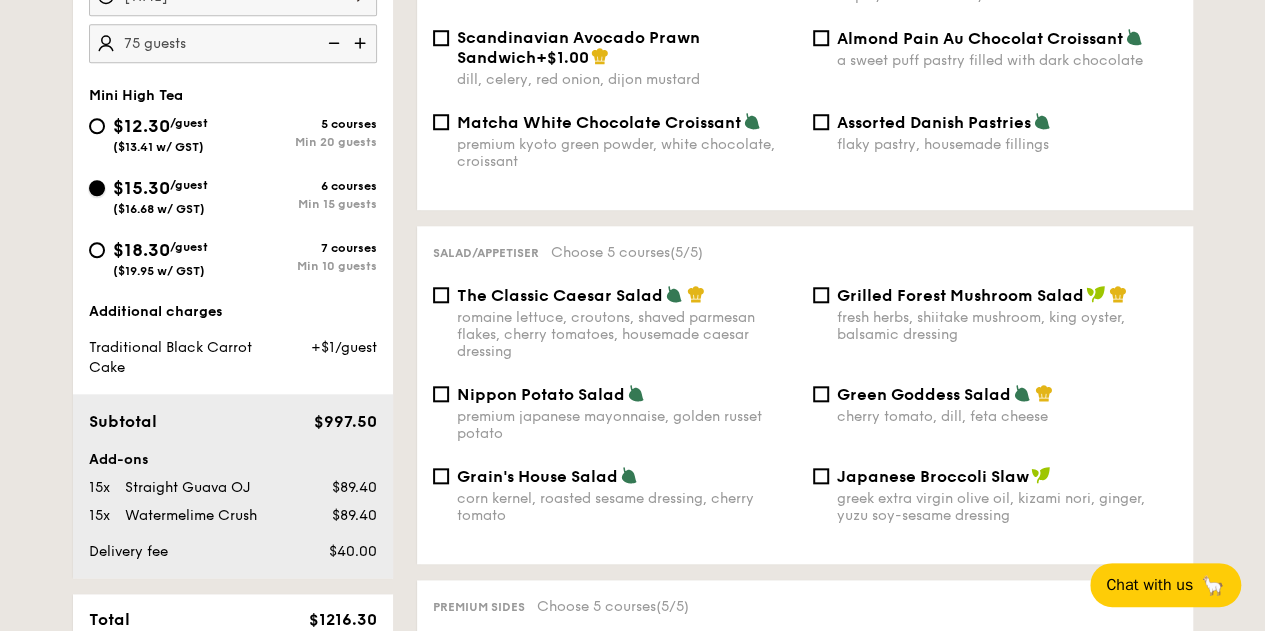 checkbox on "false" 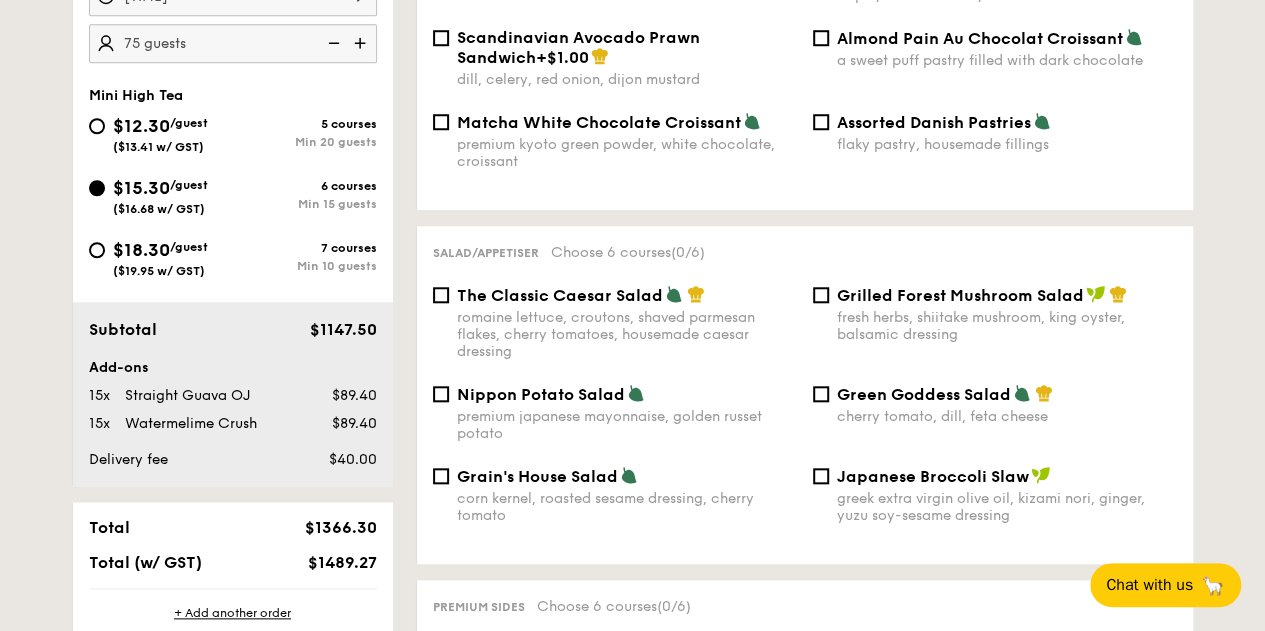 click on "Grain's House Salad" at bounding box center (537, 476) 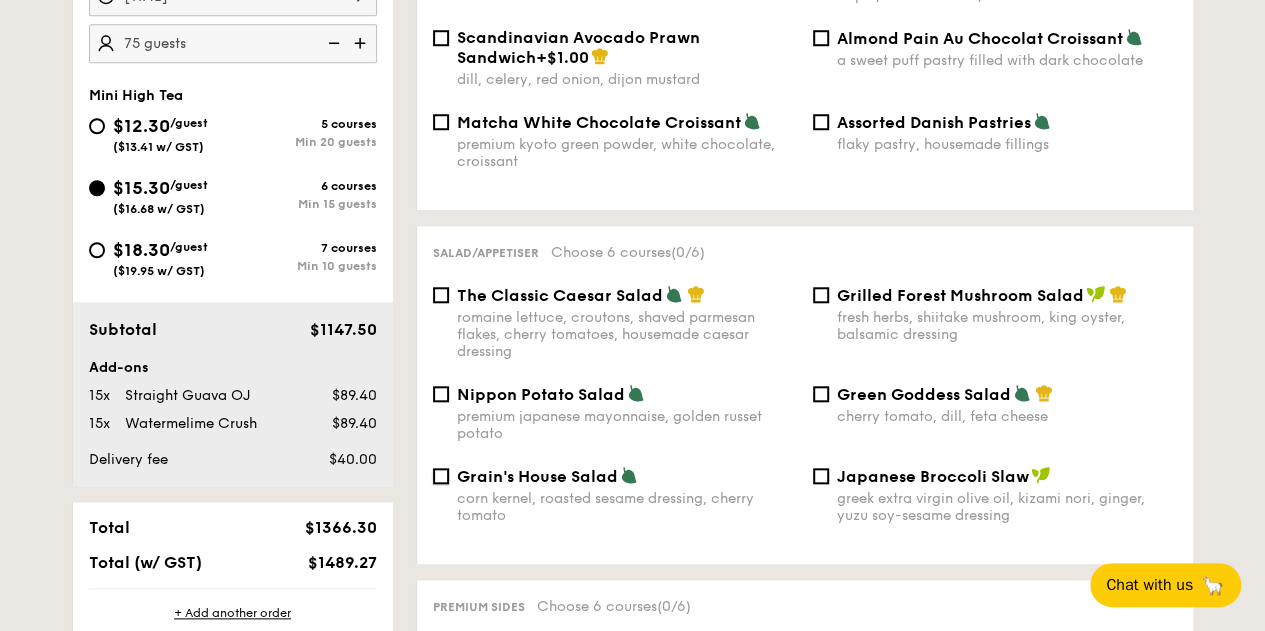 click on "Grain's House Salad corn kernel, roasted sesame dressing, cherry tomato" at bounding box center (441, 476) 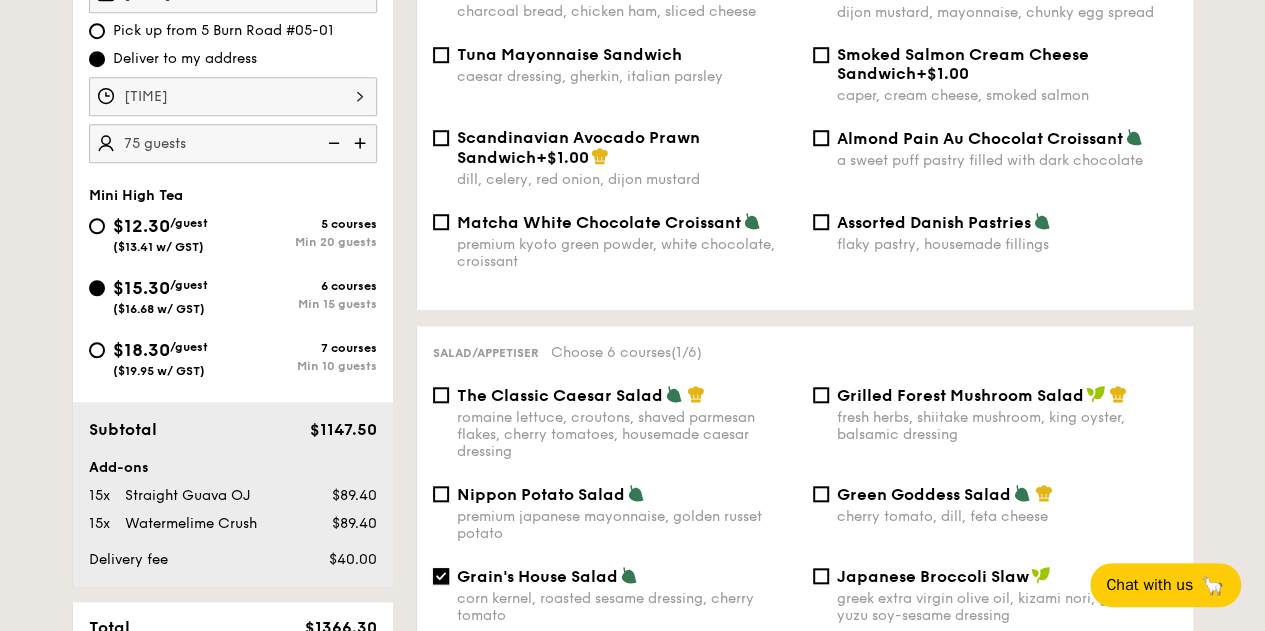 scroll, scrollTop: 600, scrollLeft: 0, axis: vertical 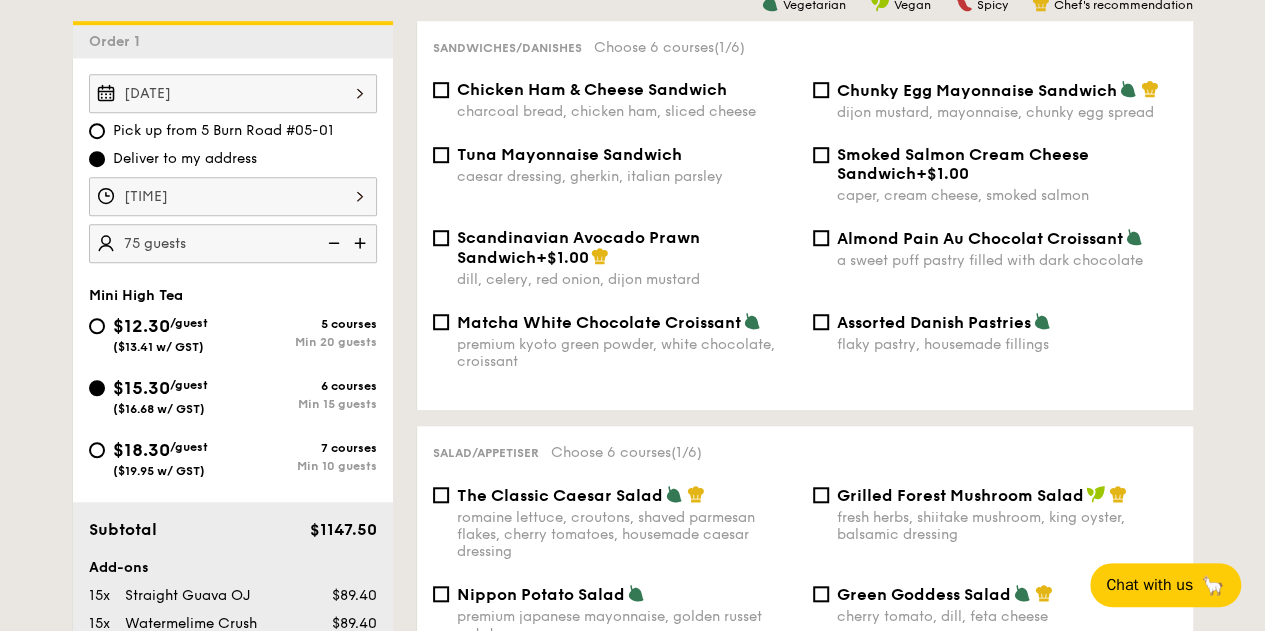 click on "Almond Pain Au Chocolat Croissant" at bounding box center [980, 238] 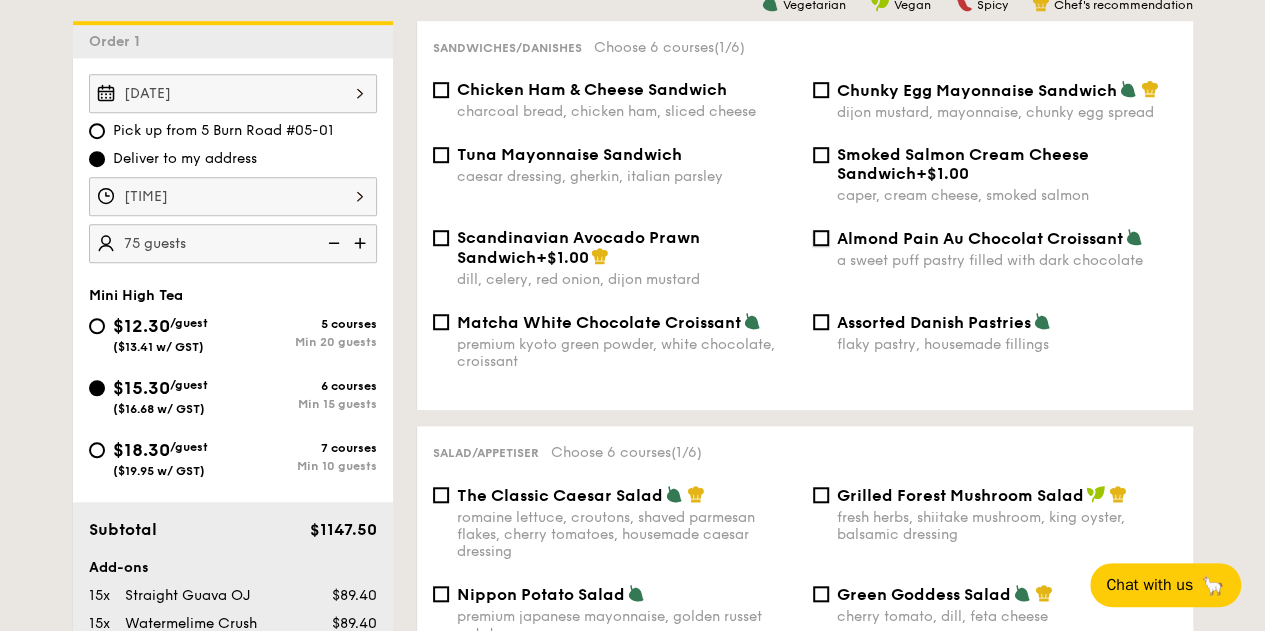 click on "Almond Pain Au Chocolat Croissant a sweet puff pastry filled with dark chocolate" at bounding box center (821, 238) 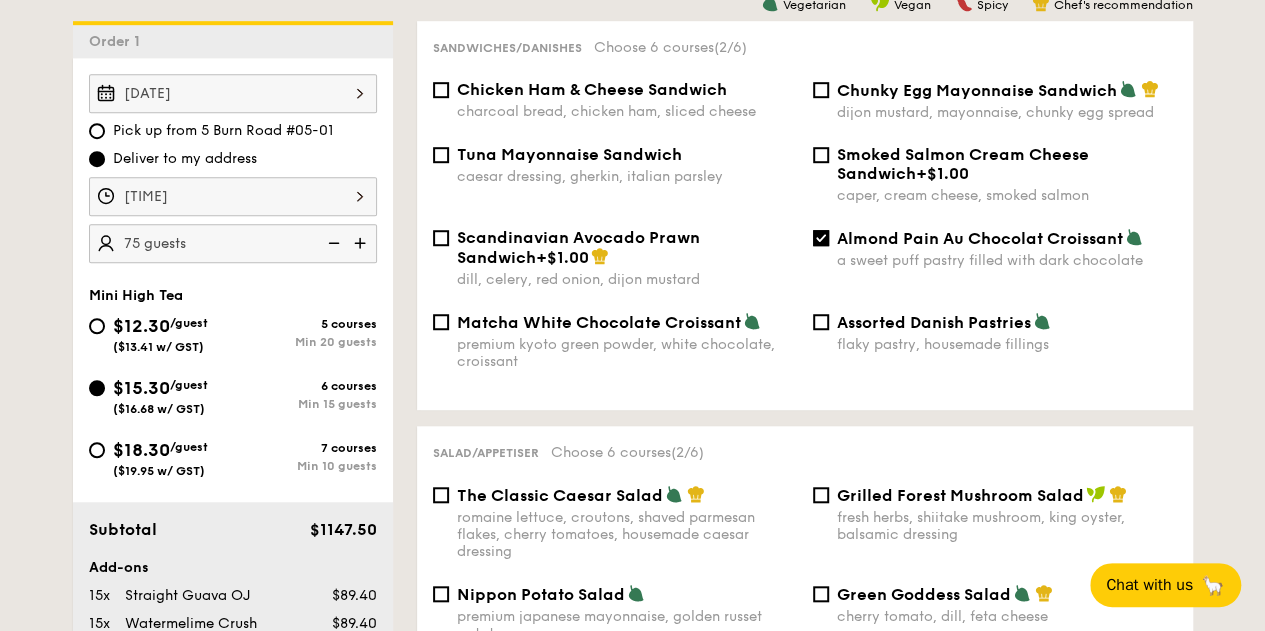 click on "Almond Pain Au Chocolat Croissant a sweet puff pastry filled with dark chocolate" at bounding box center (995, 248) 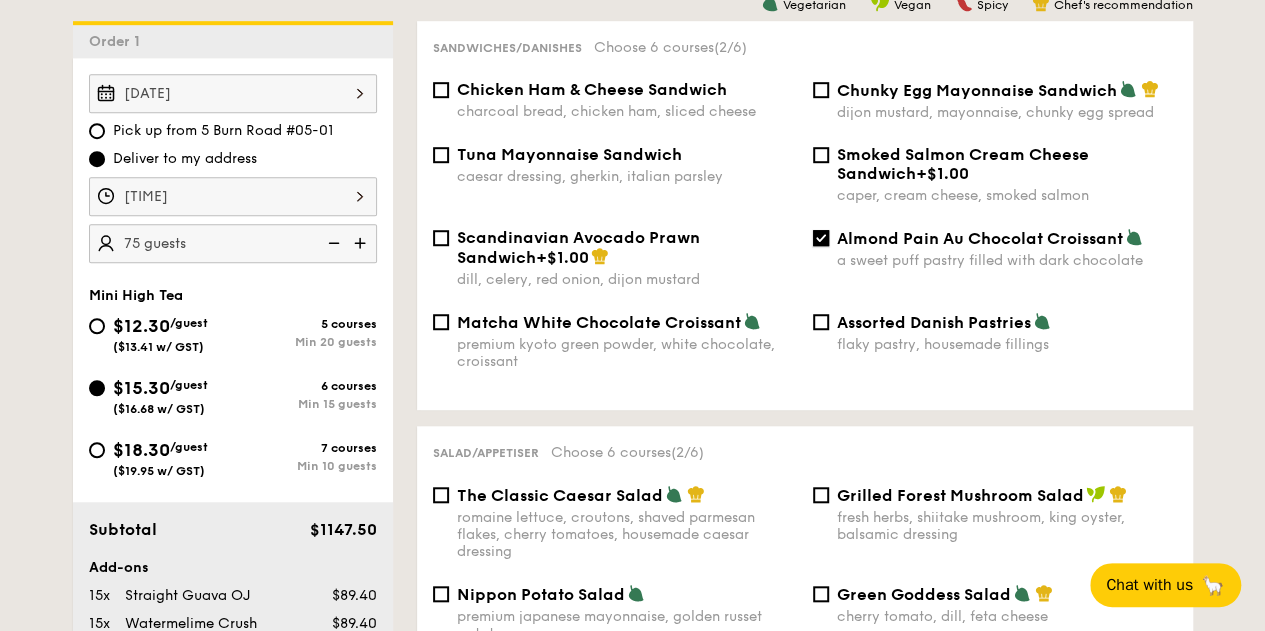 click on "Almond Pain Au Chocolat Croissant a sweet puff pastry filled with dark chocolate" at bounding box center (821, 238) 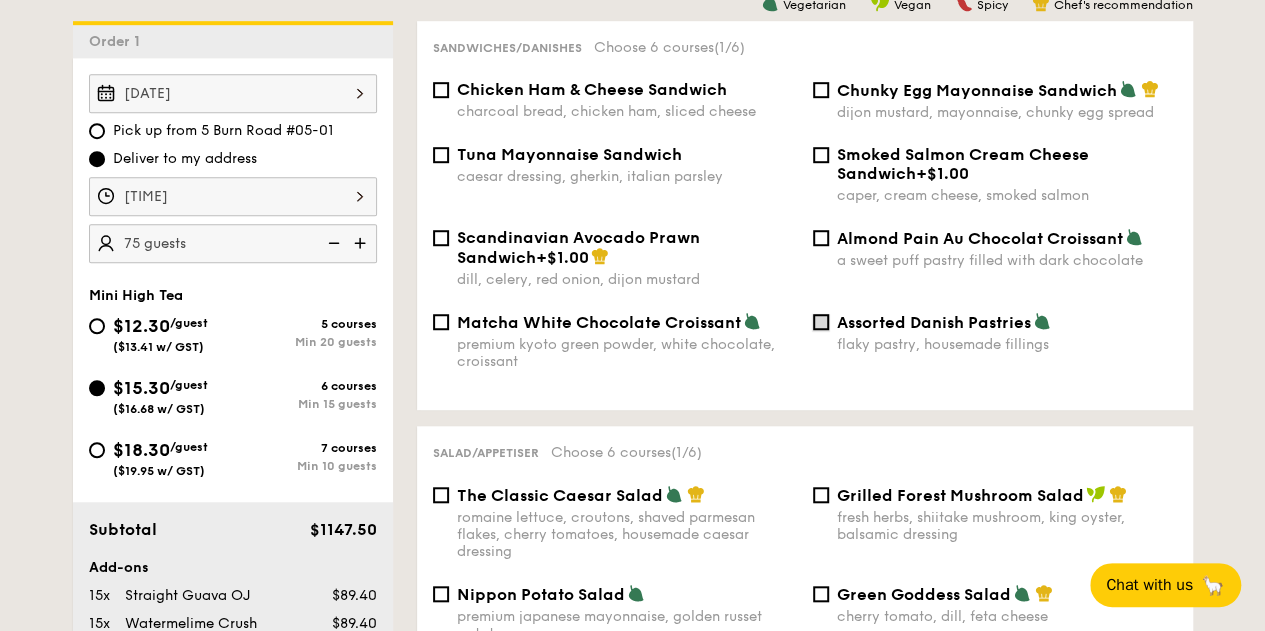 click on "Assorted Danish Pastries flaky pastry, housemade fillings" at bounding box center [821, 322] 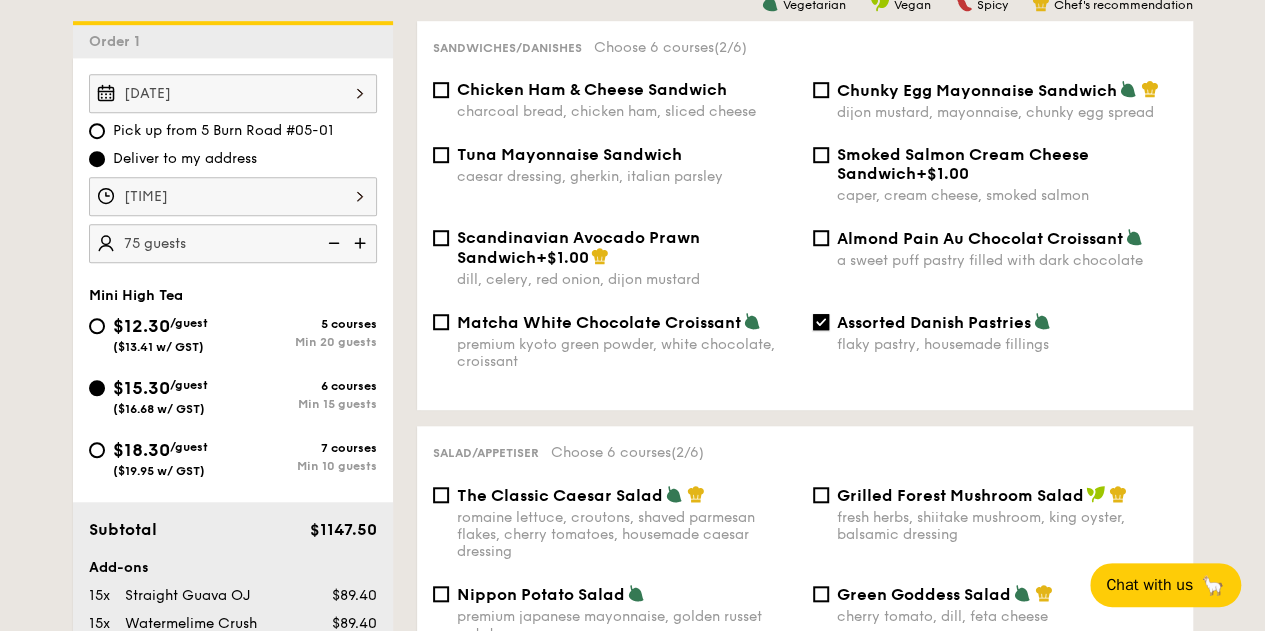 click on "Assorted Danish Pastries flaky pastry, housemade fillings" at bounding box center (821, 322) 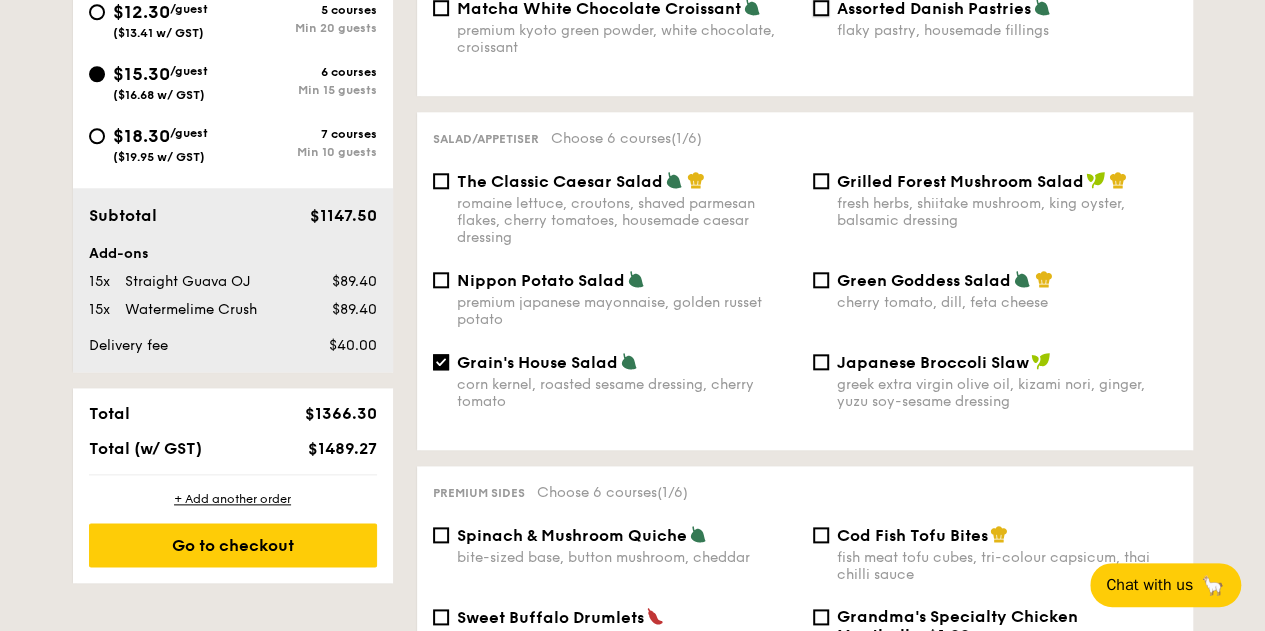 scroll, scrollTop: 800, scrollLeft: 0, axis: vertical 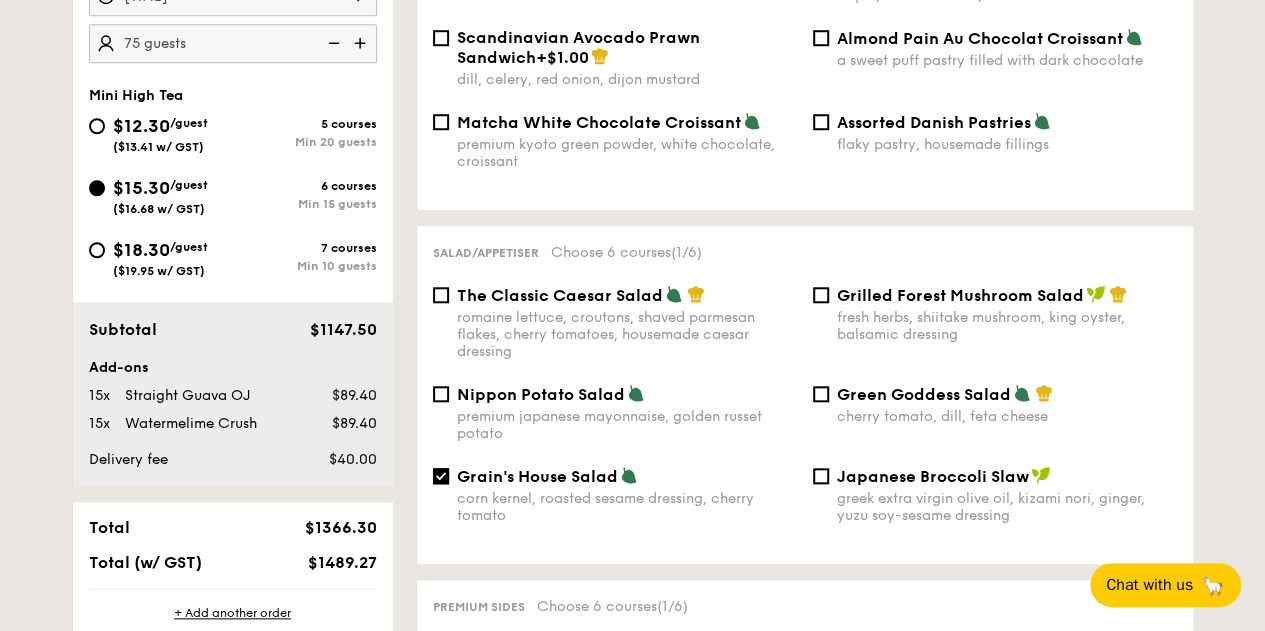 click on "/guest" at bounding box center (189, 123) 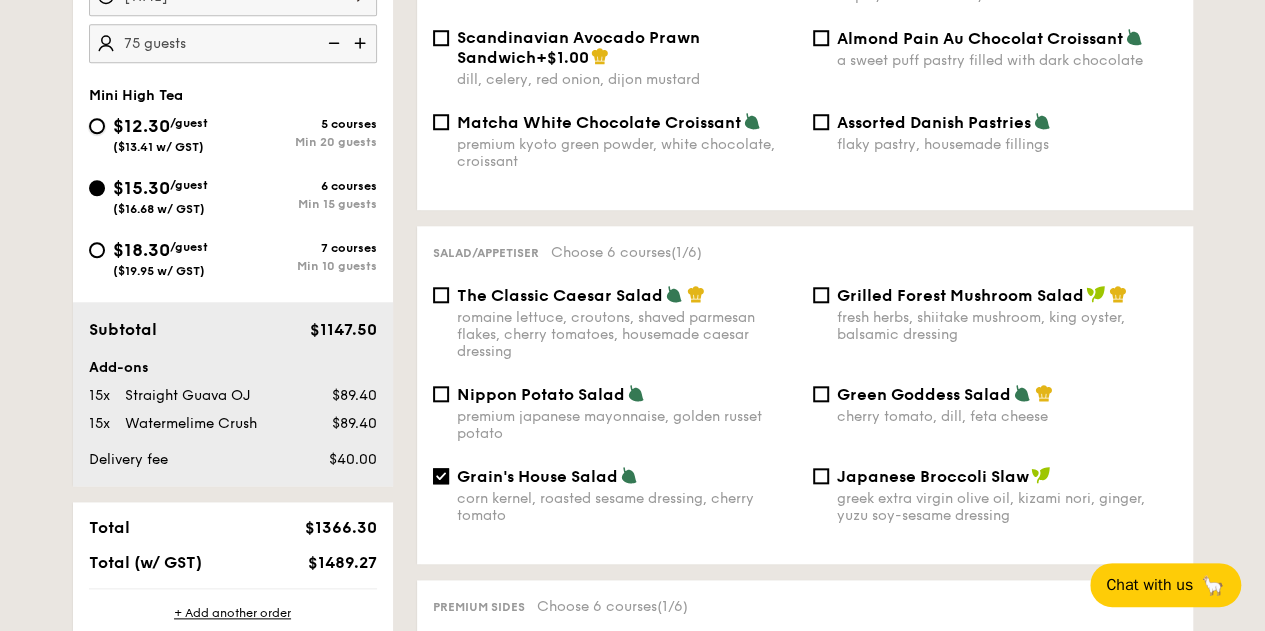 click on "$12.30
/guest
($13.41 w/ GST)
5 courses
Min 20 guests" at bounding box center (97, 126) 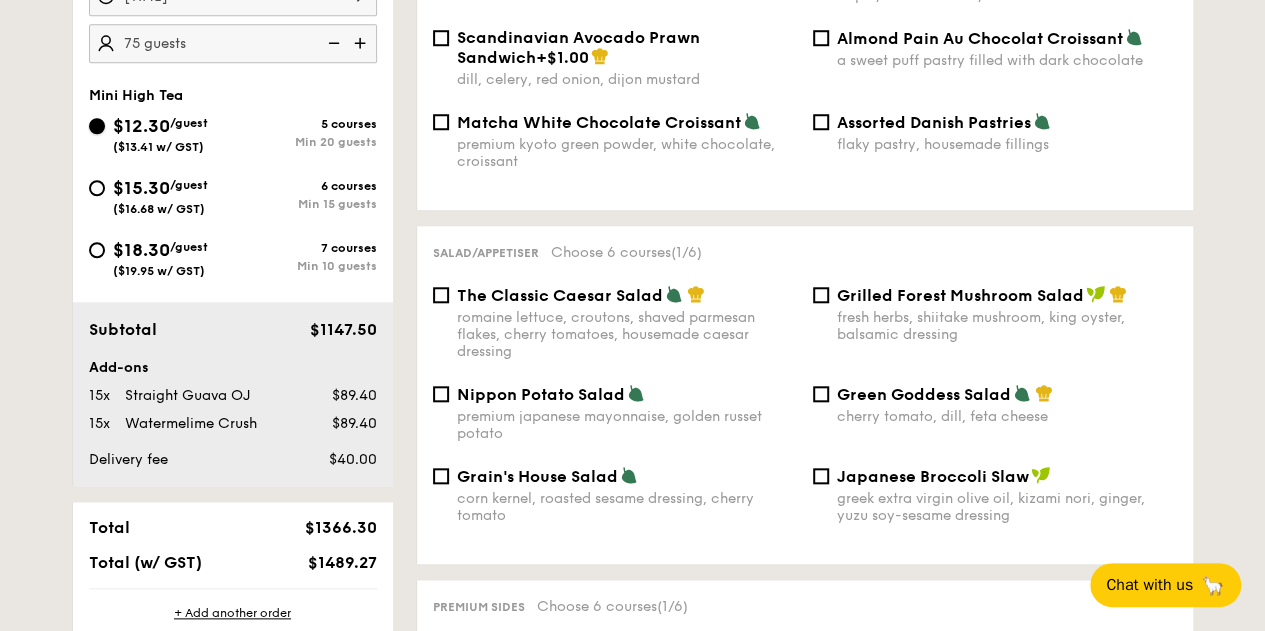 checkbox on "false" 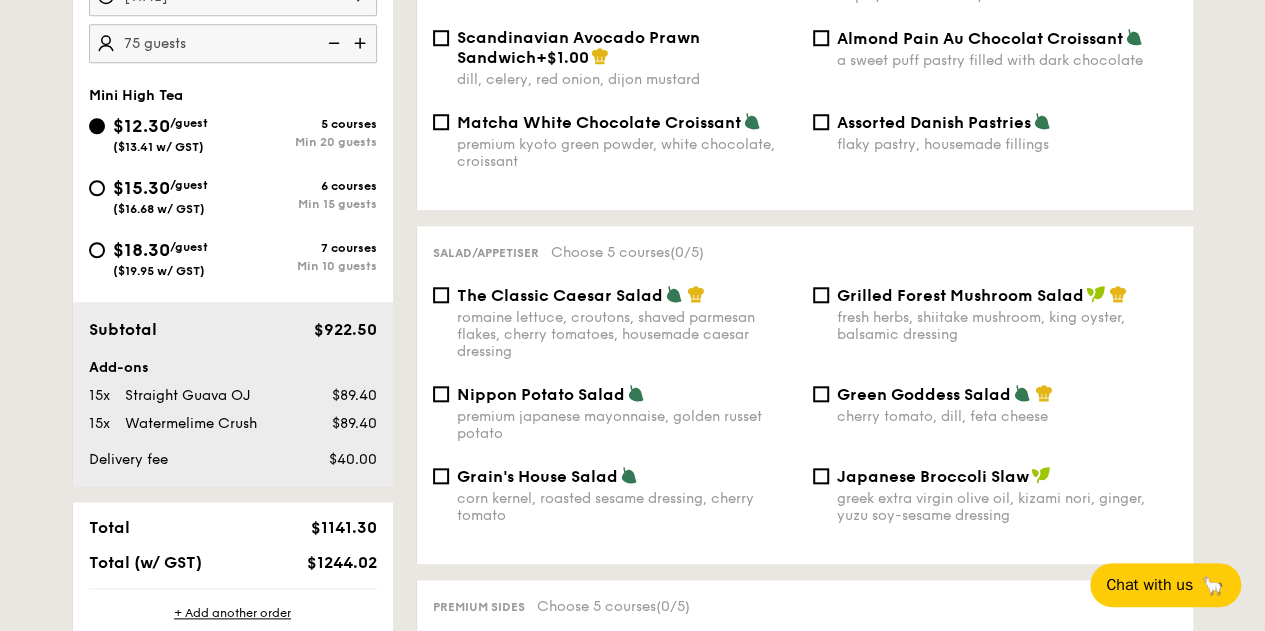 click on "romaine lettuce, croutons, shaved parmesan flakes, cherry tomatoes, housemade caesar dressing" at bounding box center [627, 334] 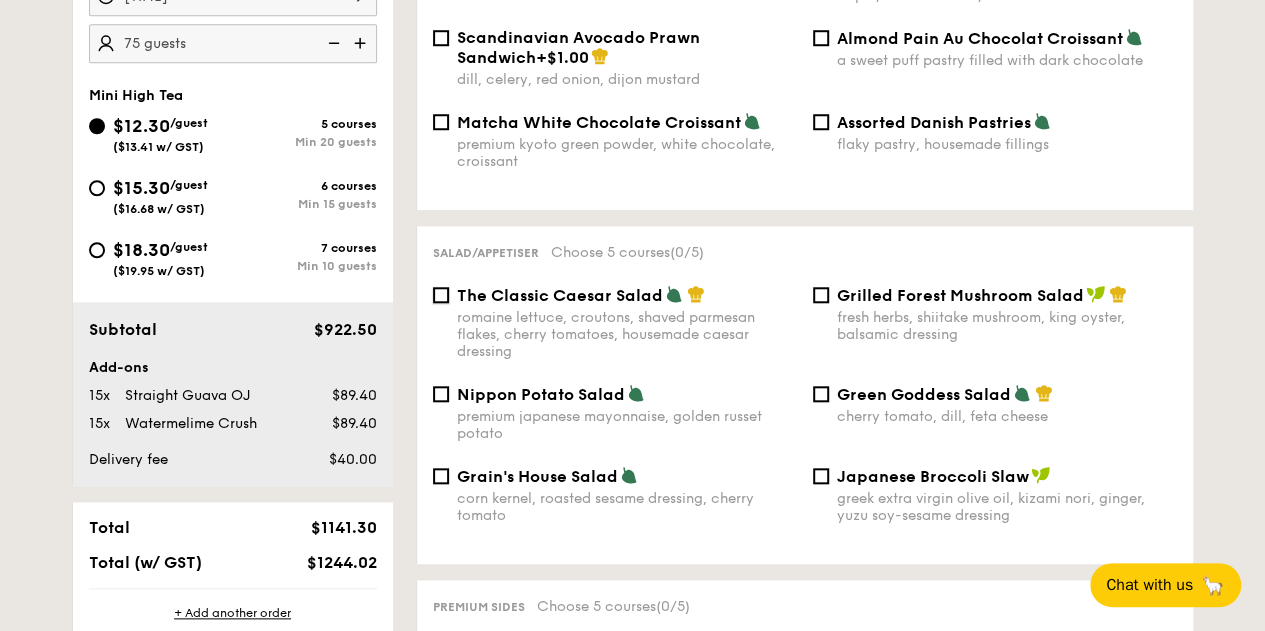 click on "The Classic Caesar Salad romaine lettuce, croutons, shaved parmesan flakes, cherry tomatoes, housemade caesar dressing" at bounding box center [441, 295] 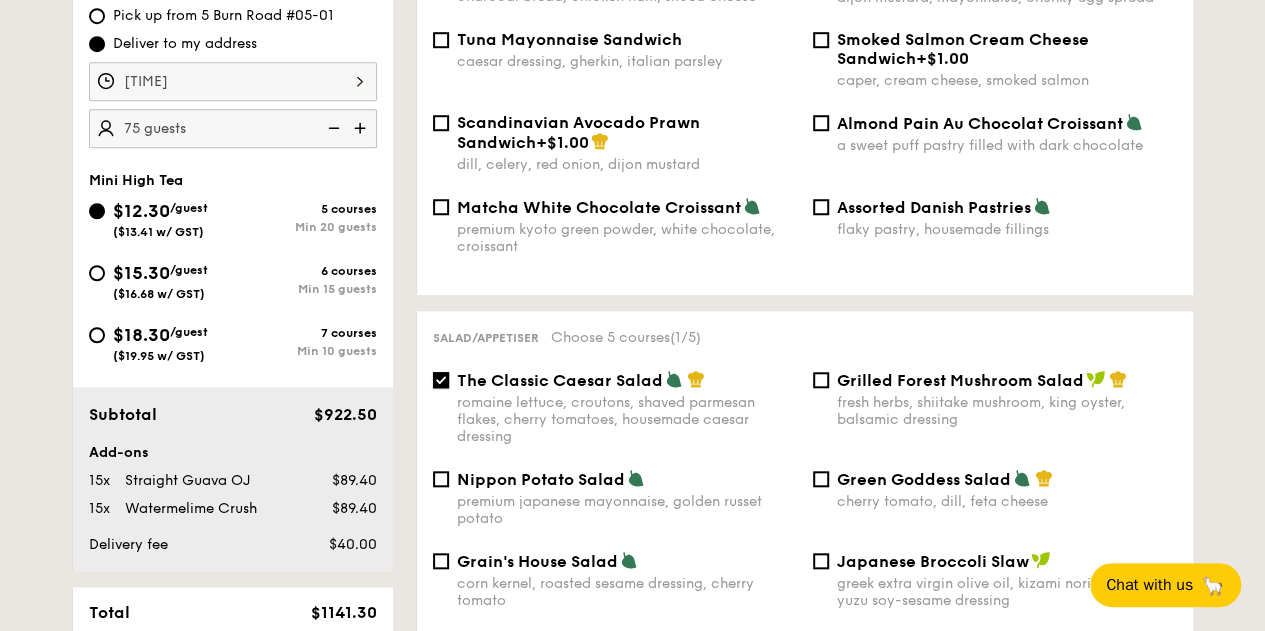 scroll, scrollTop: 600, scrollLeft: 0, axis: vertical 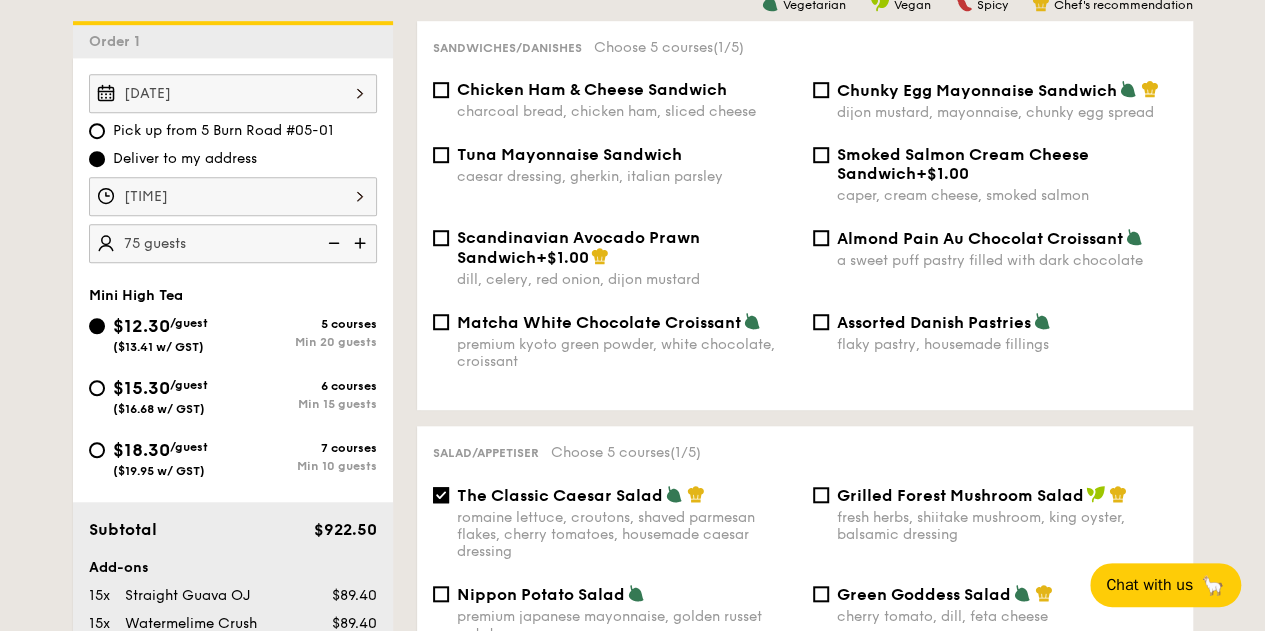 click on "a sweet puff pastry filled with dark chocolate" at bounding box center [1007, 260] 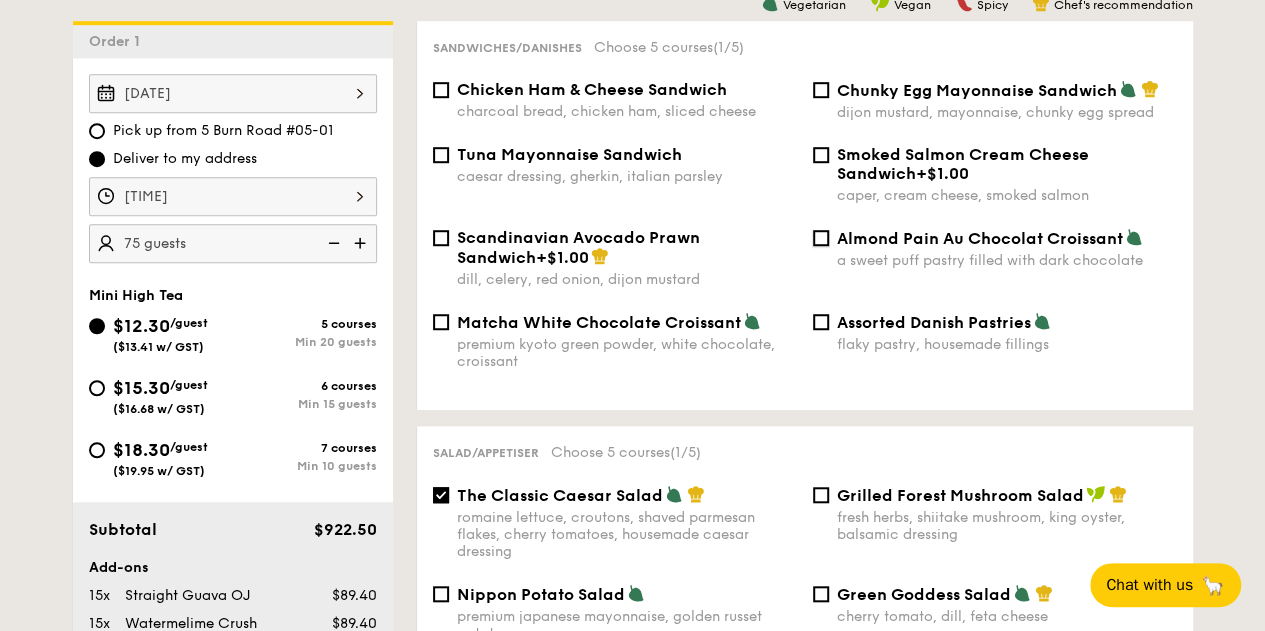 click on "Almond Pain Au Chocolat Croissant a sweet puff pastry filled with dark chocolate" at bounding box center [821, 238] 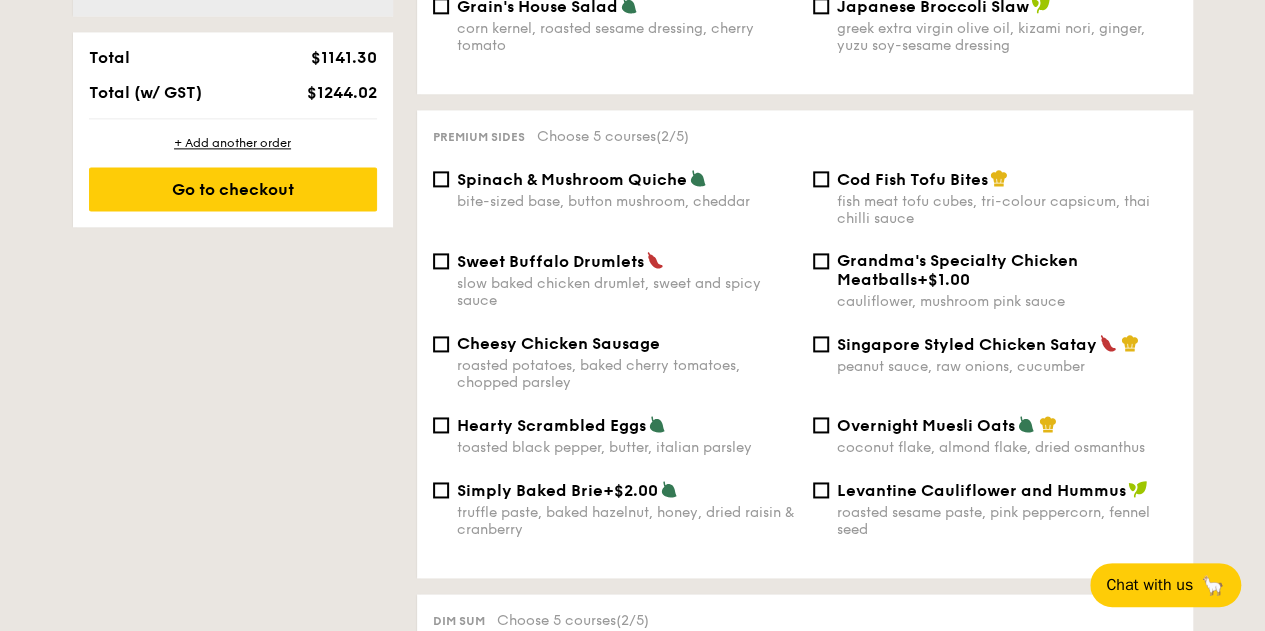 scroll, scrollTop: 1300, scrollLeft: 0, axis: vertical 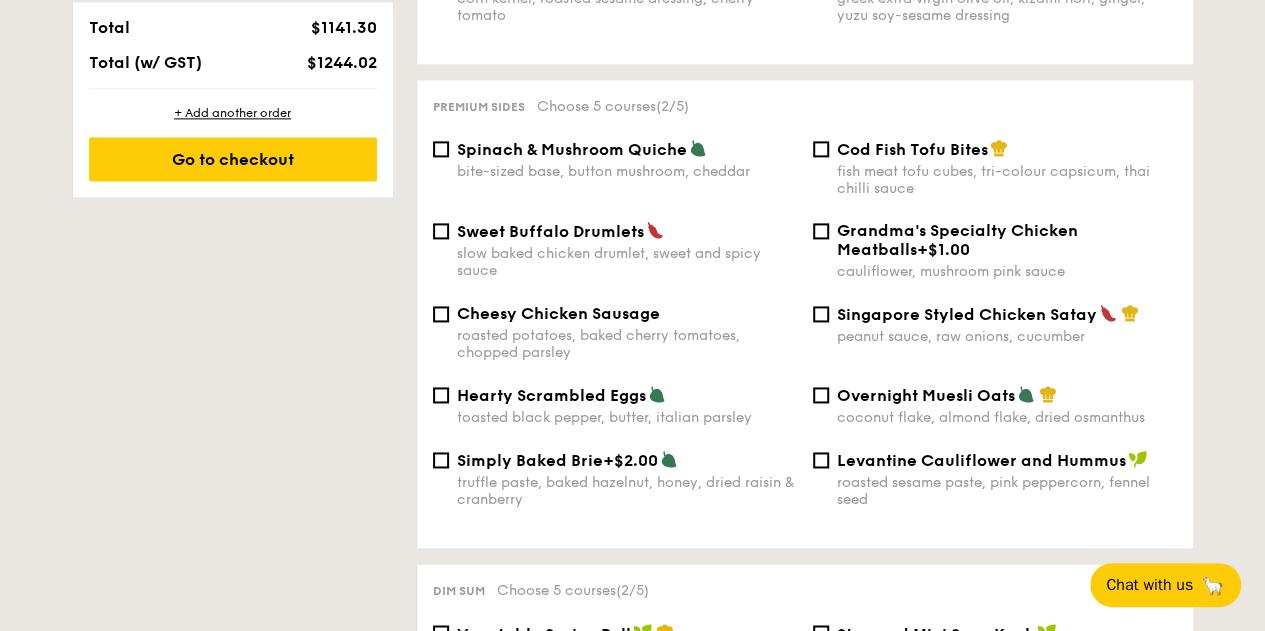 click on "Spinach & Mushroom Quiche bite-sized base, button mushroom, cheddar" at bounding box center [627, 159] 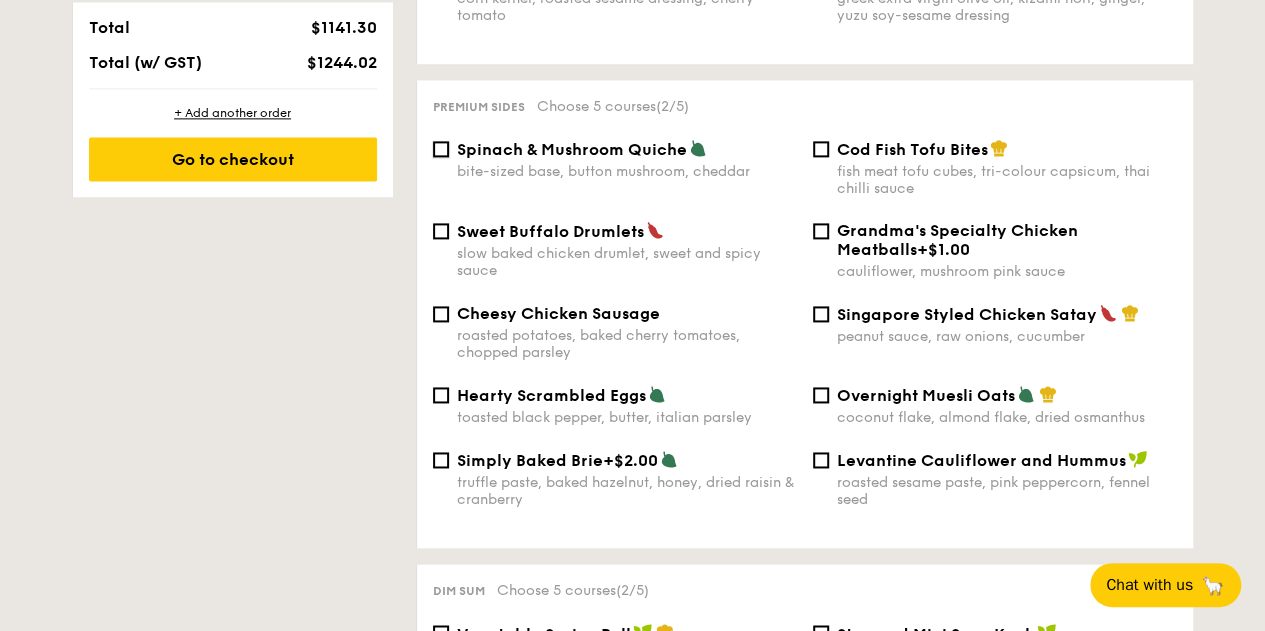 click on "Spinach & Mushroom Quiche bite-sized base, button mushroom, cheddar" at bounding box center [441, 149] 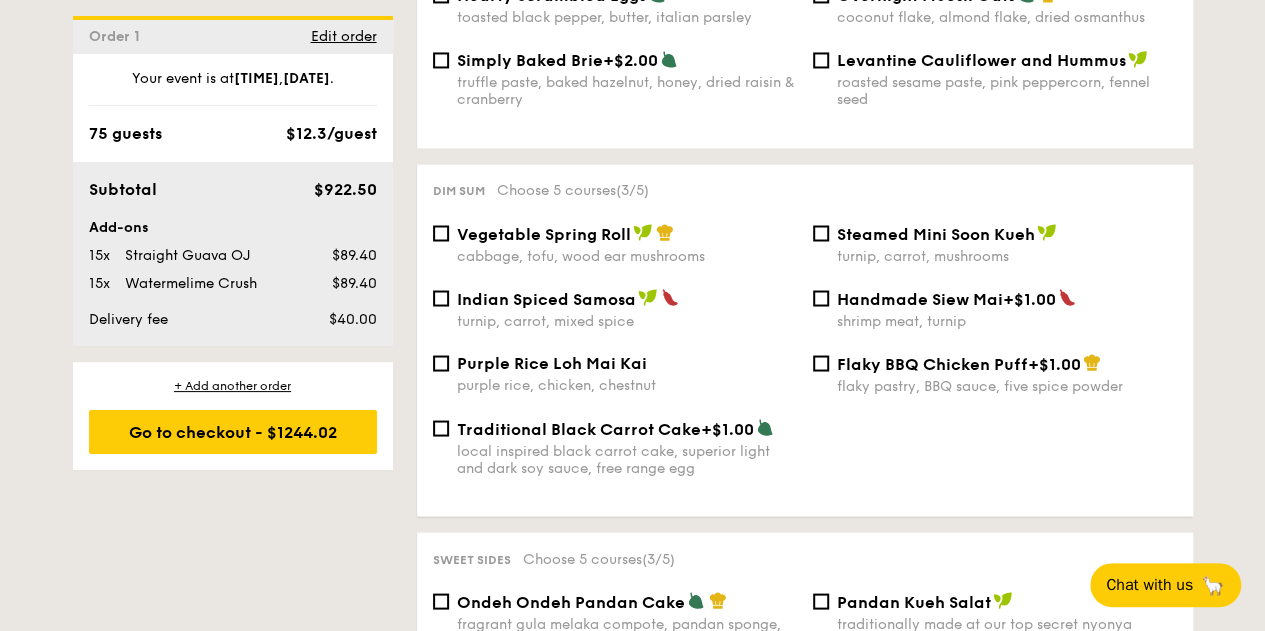 scroll, scrollTop: 1800, scrollLeft: 0, axis: vertical 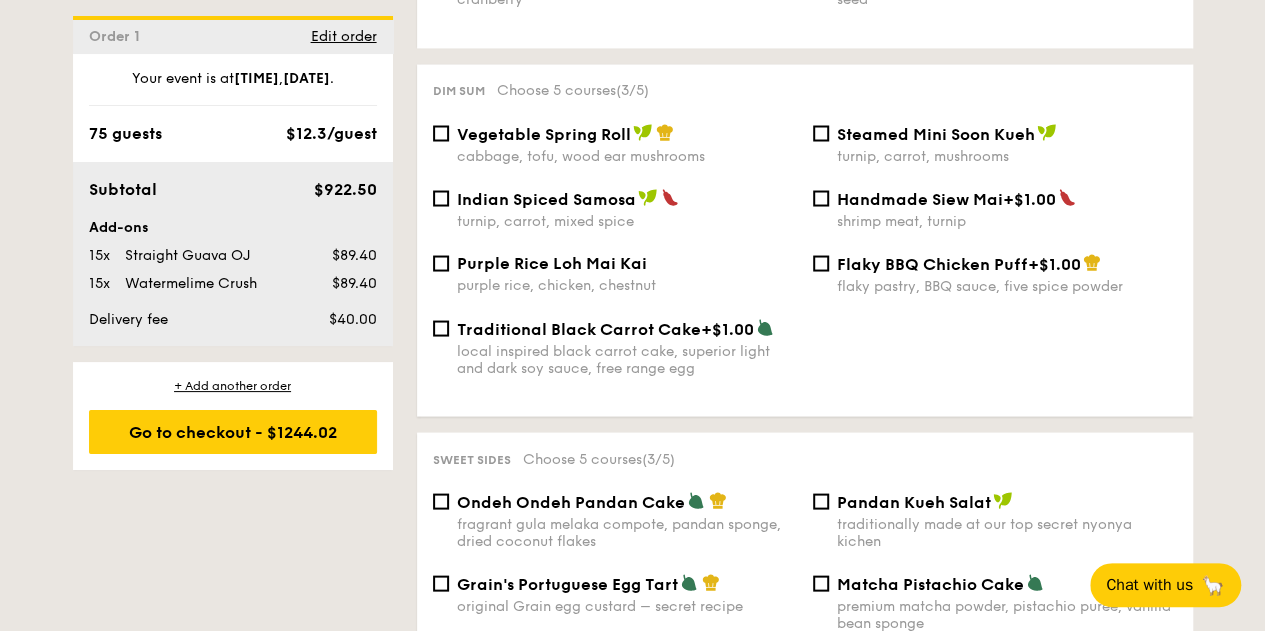 click on "Traditional Black Carrot Cake
+$1.00
local inspired black carrot cake, superior light and dark soy sauce, free range egg" at bounding box center (627, 347) 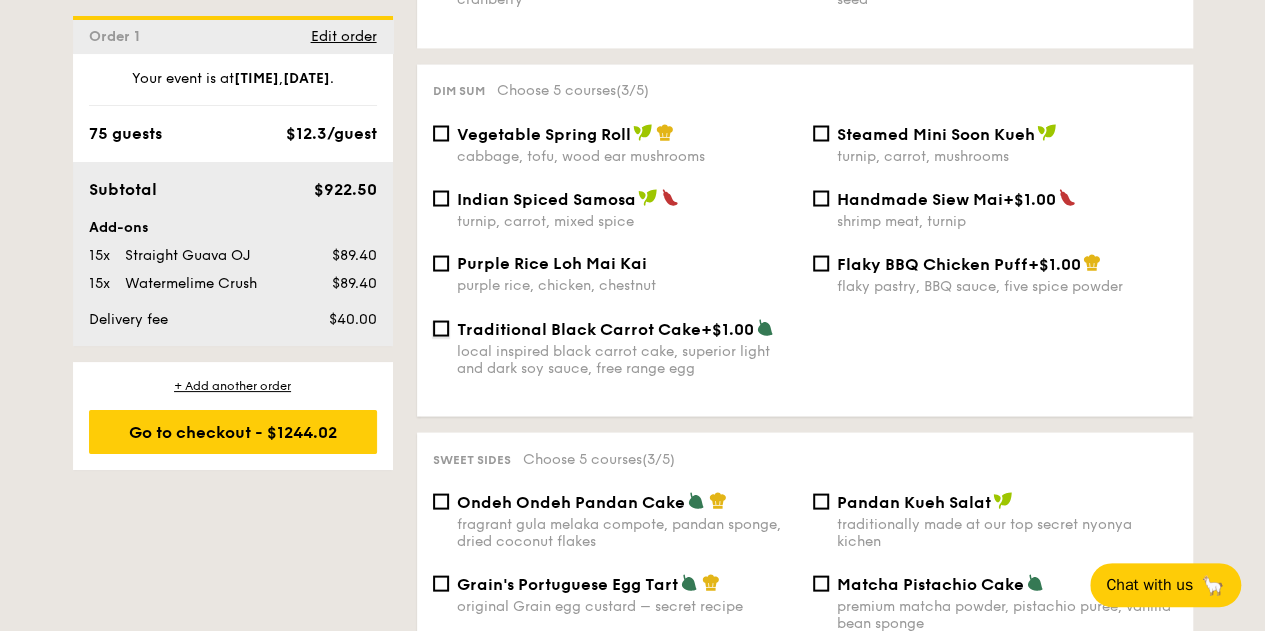 click on "Traditional Black Carrot Cake
+$1.00
local inspired black carrot cake, superior light and dark soy sauce, free range egg" at bounding box center [441, 328] 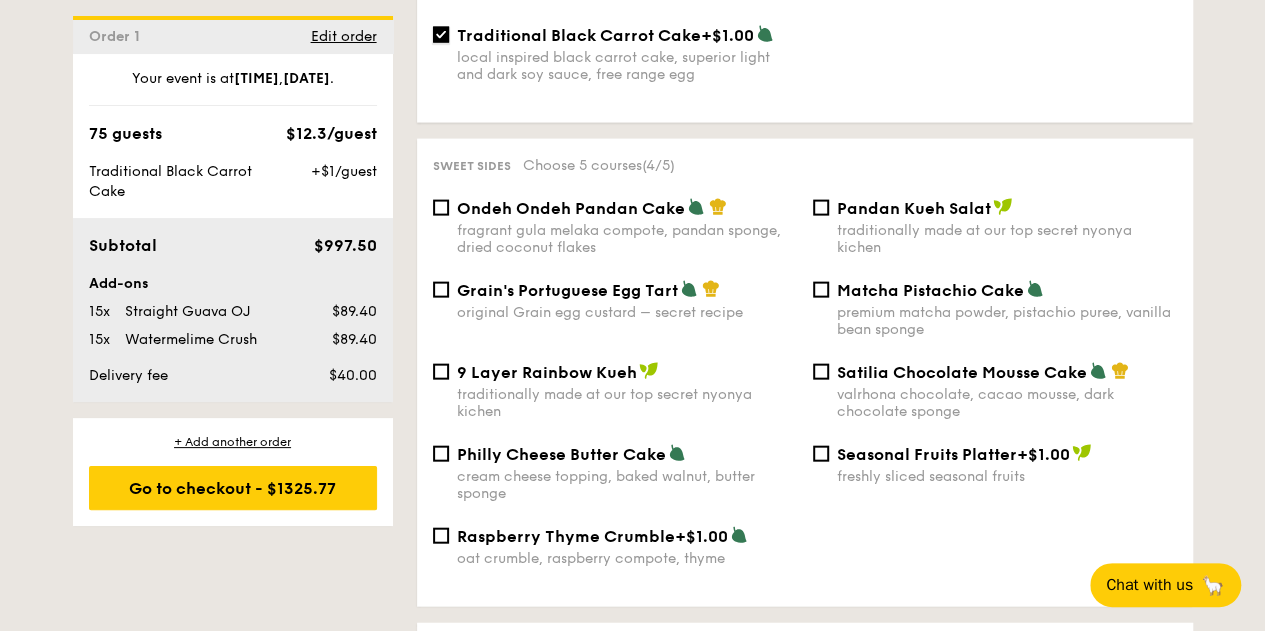 scroll, scrollTop: 2200, scrollLeft: 0, axis: vertical 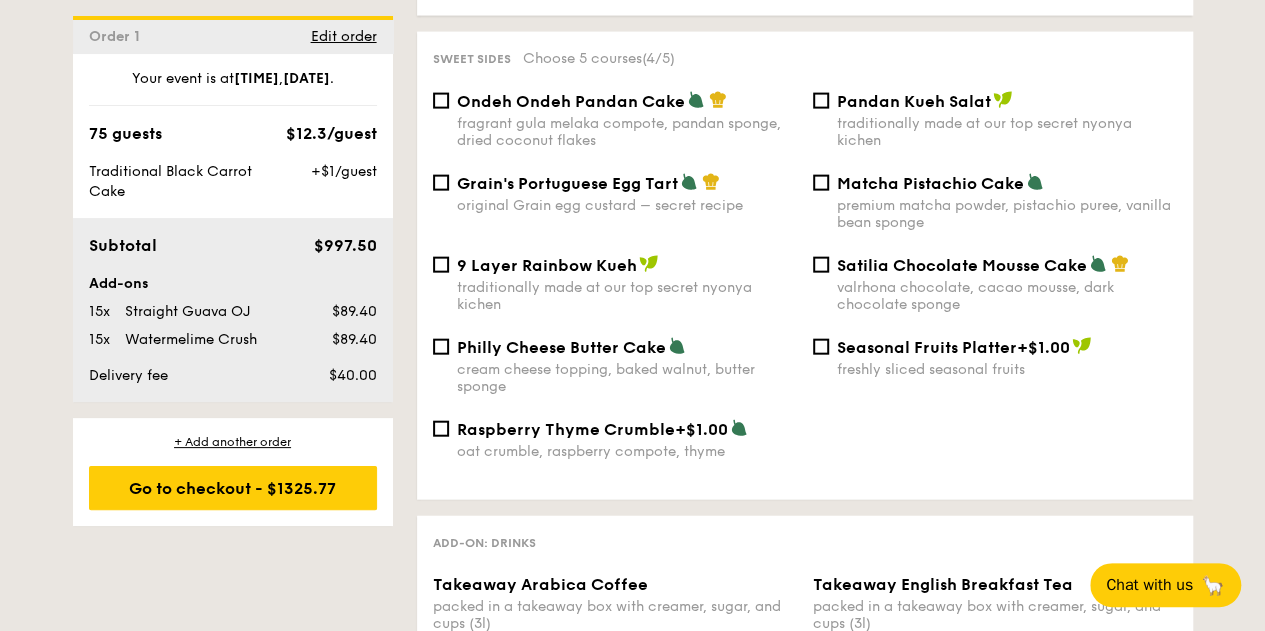 click on "fragrant gula melaka compote, pandan sponge, dried coconut flakes" at bounding box center [627, 132] 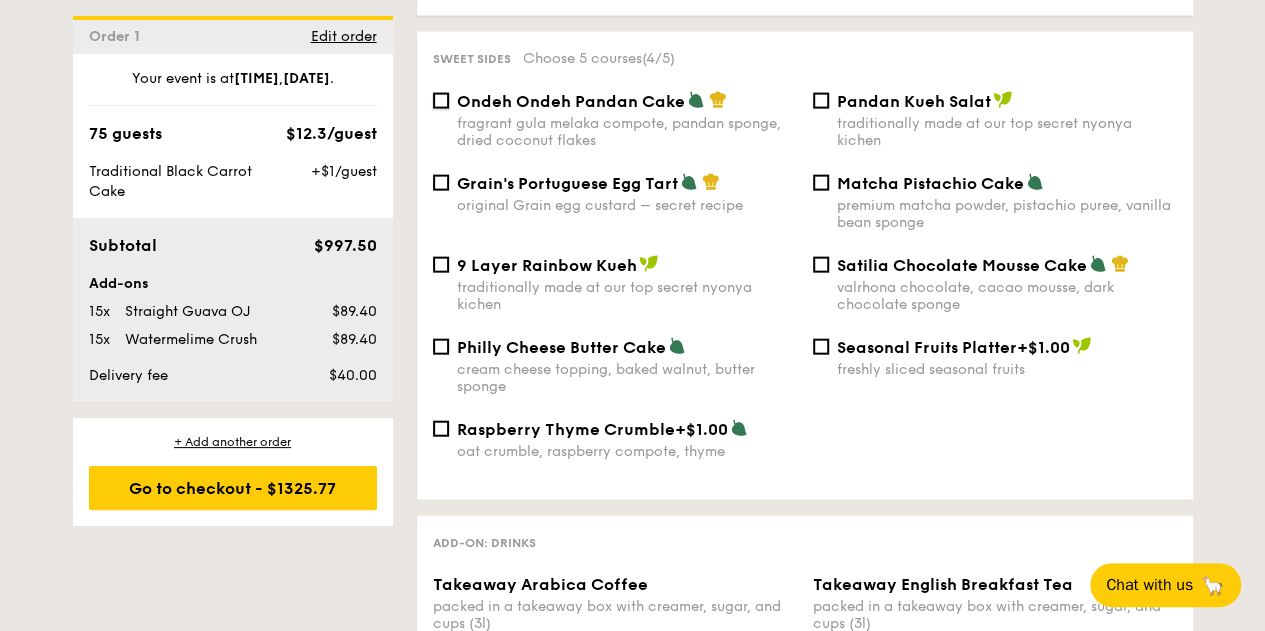 click on "Ondeh Ondeh Pandan Cake fragrant gula melaka compote, pandan sponge, dried coconut flakes" at bounding box center [441, 101] 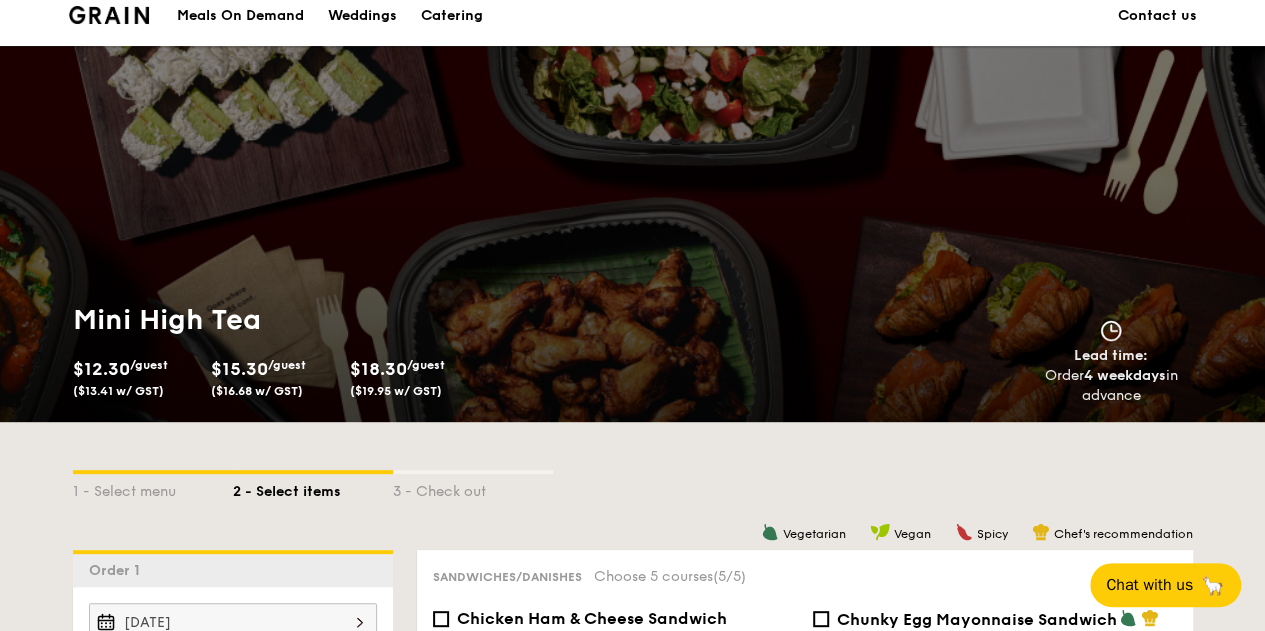 scroll, scrollTop: 0, scrollLeft: 0, axis: both 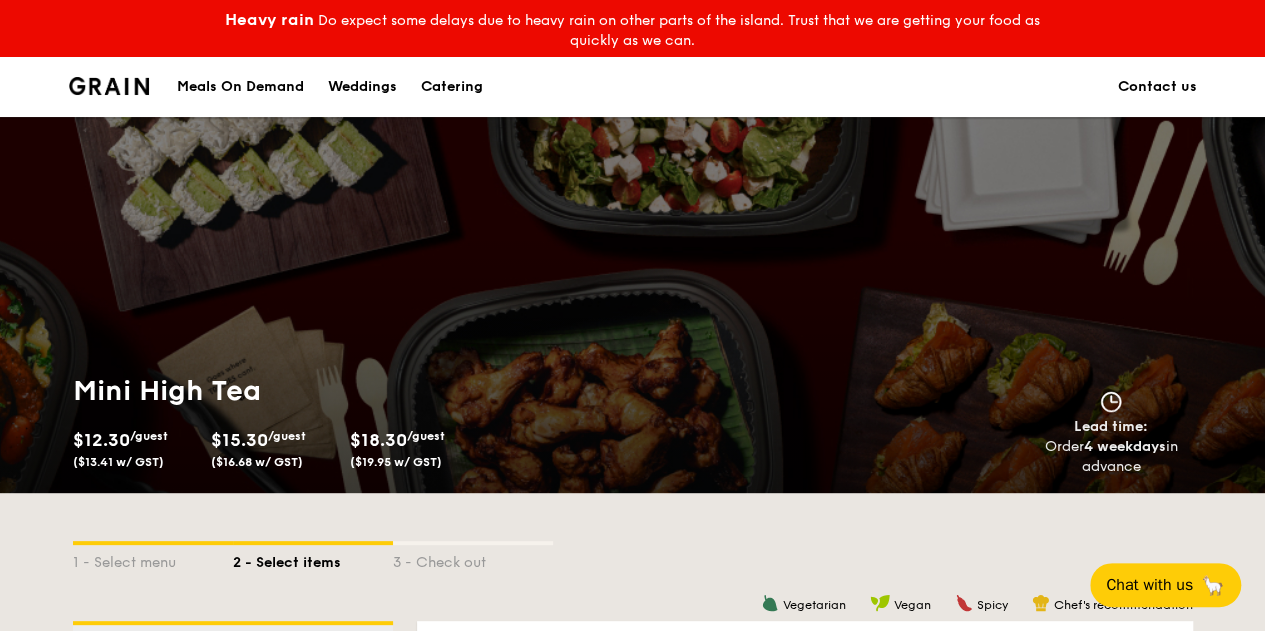 click on "1 - Select menu
2 - Select items
3 - Check out" at bounding box center [633, 557] 